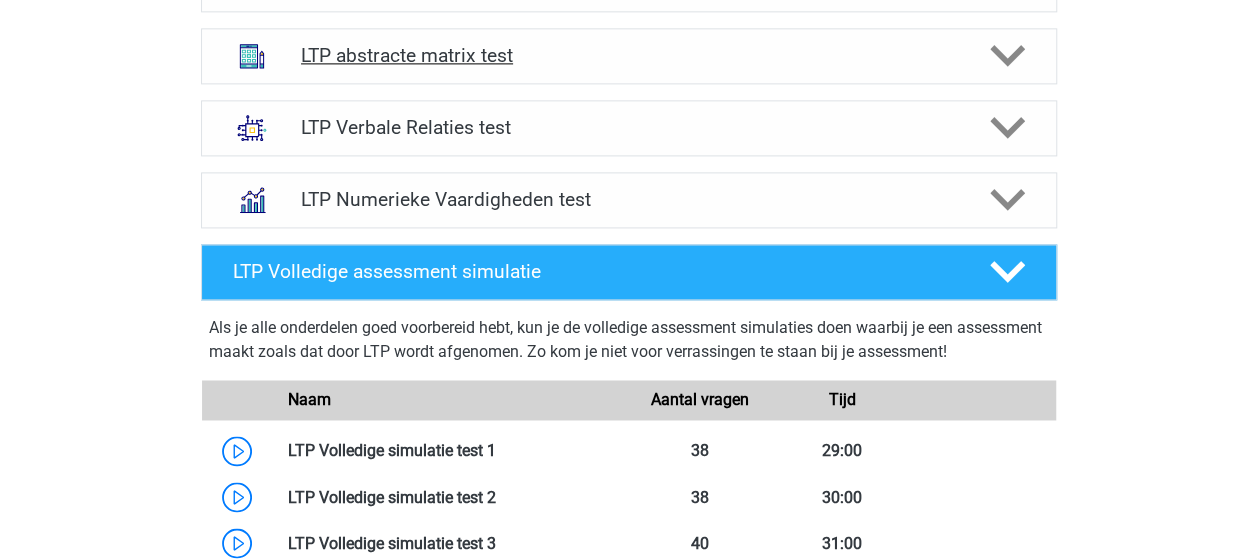 scroll, scrollTop: 1429, scrollLeft: 0, axis: vertical 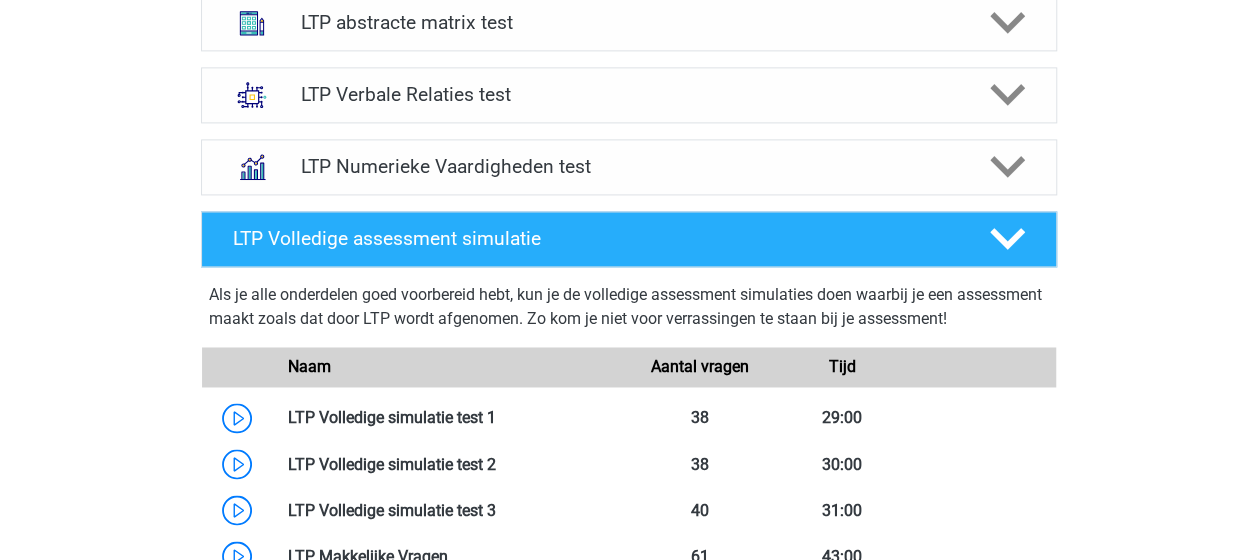 click on "Als je alle onderdelen goed voorbereid hebt, kun je de volledige assessment simulaties doen waarbij je een assessment maakt zoals dat door LTP wordt afgenomen. Zo kom je niet voor verrassingen te staan bij je assessment!" at bounding box center [629, 311] 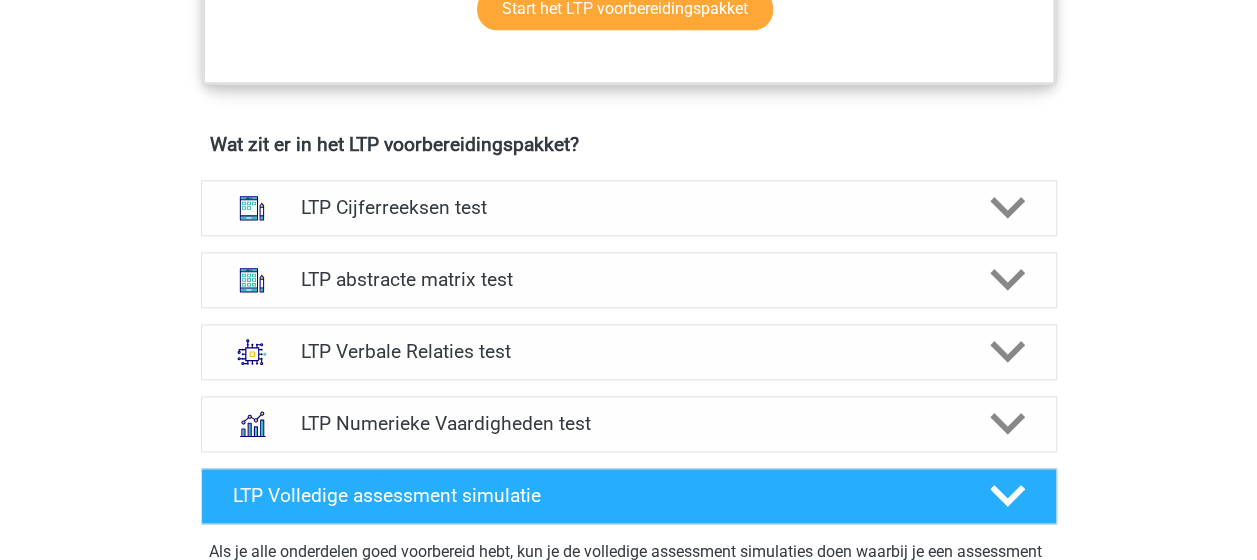 scroll, scrollTop: 1171, scrollLeft: 0, axis: vertical 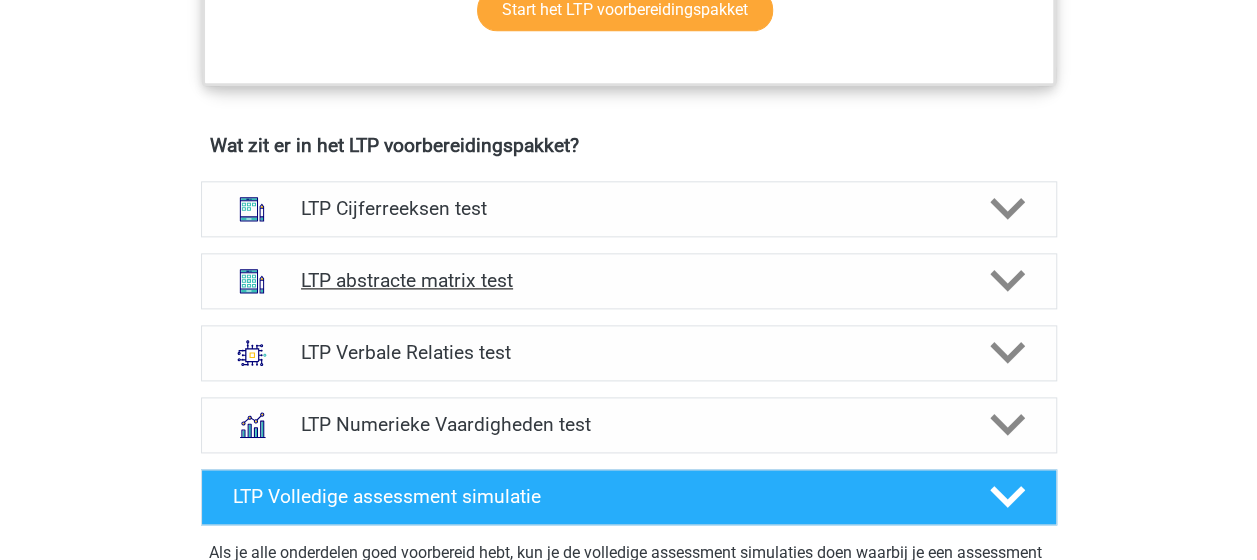 click 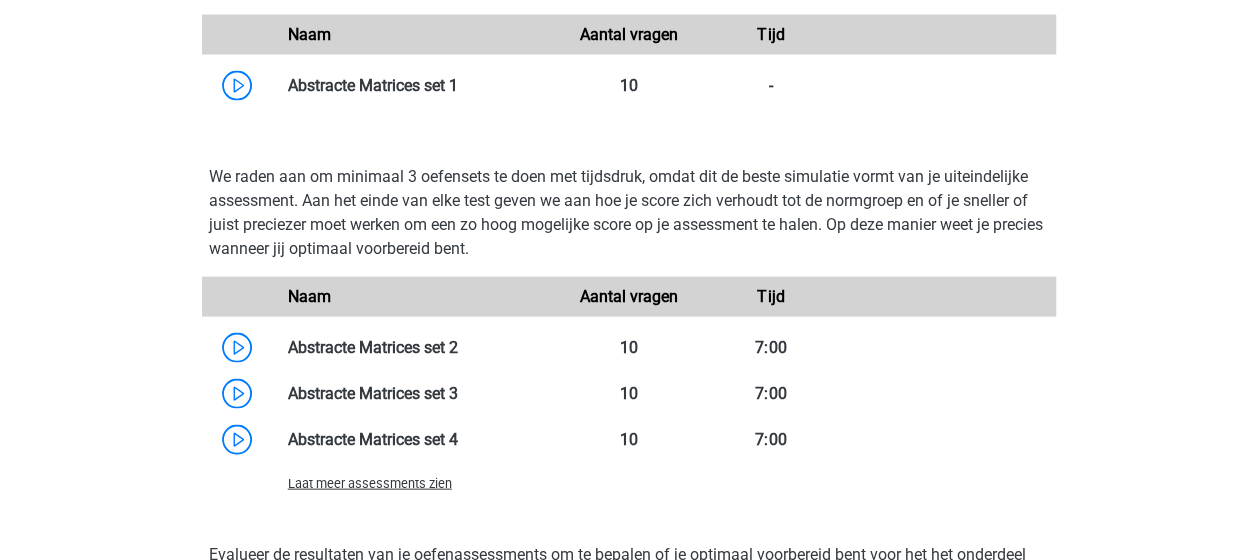 scroll, scrollTop: 1920, scrollLeft: 0, axis: vertical 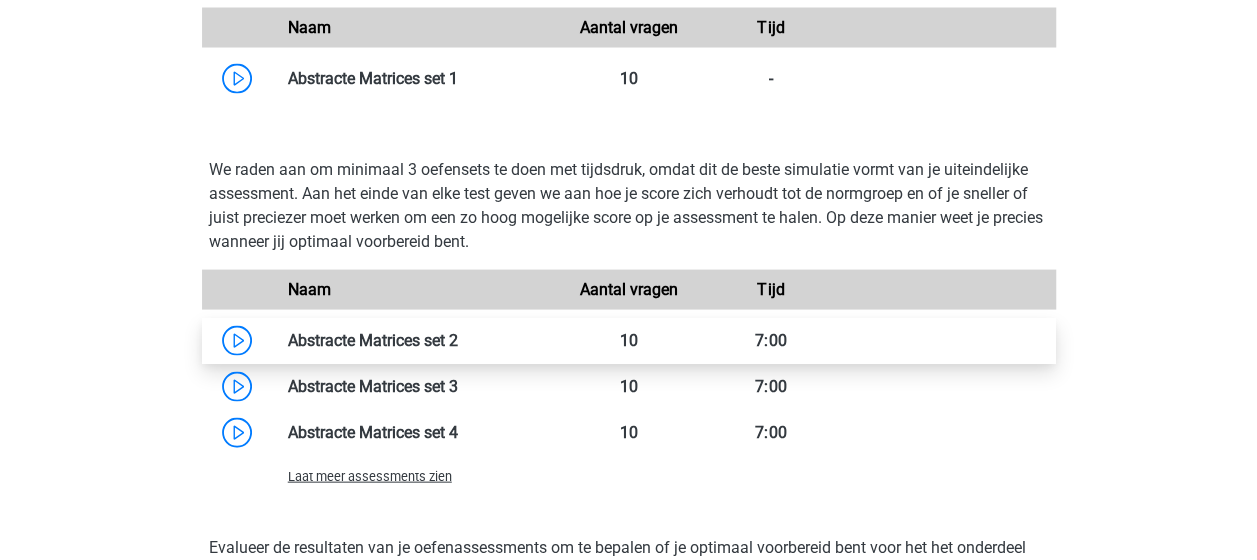 click at bounding box center (458, 340) 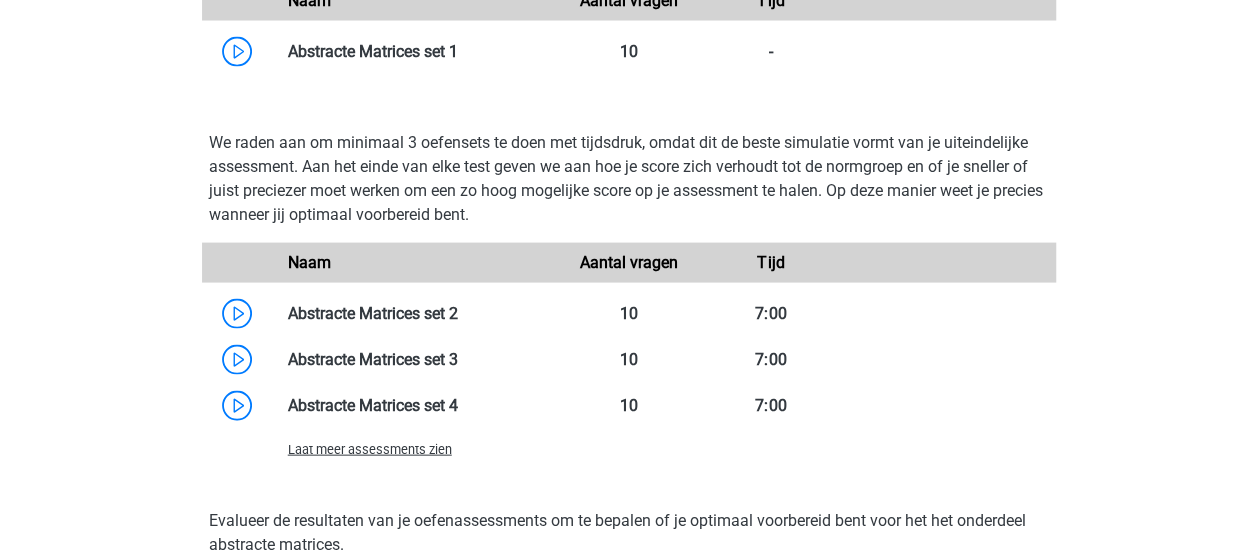 scroll, scrollTop: 1964, scrollLeft: 0, axis: vertical 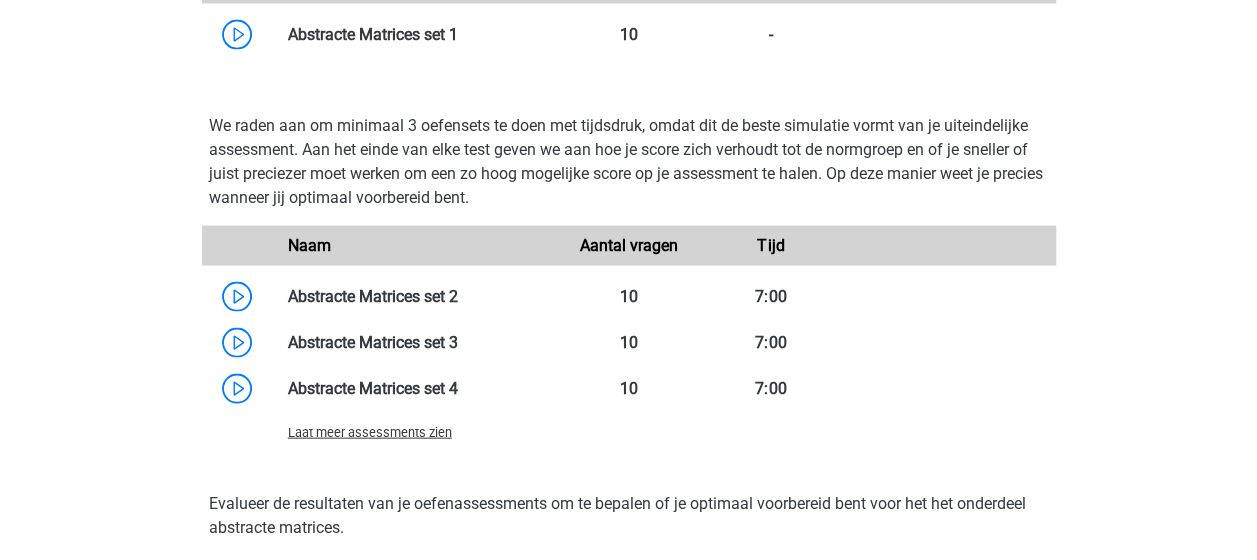 click on "Laat meer assessments zien" at bounding box center (370, 432) 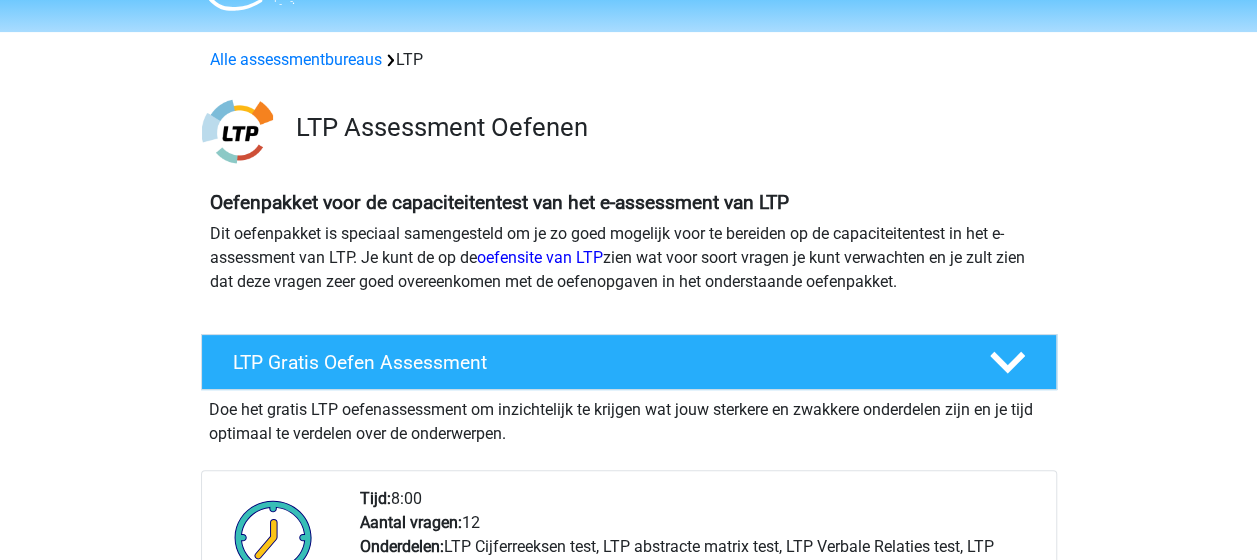 scroll, scrollTop: 0, scrollLeft: 0, axis: both 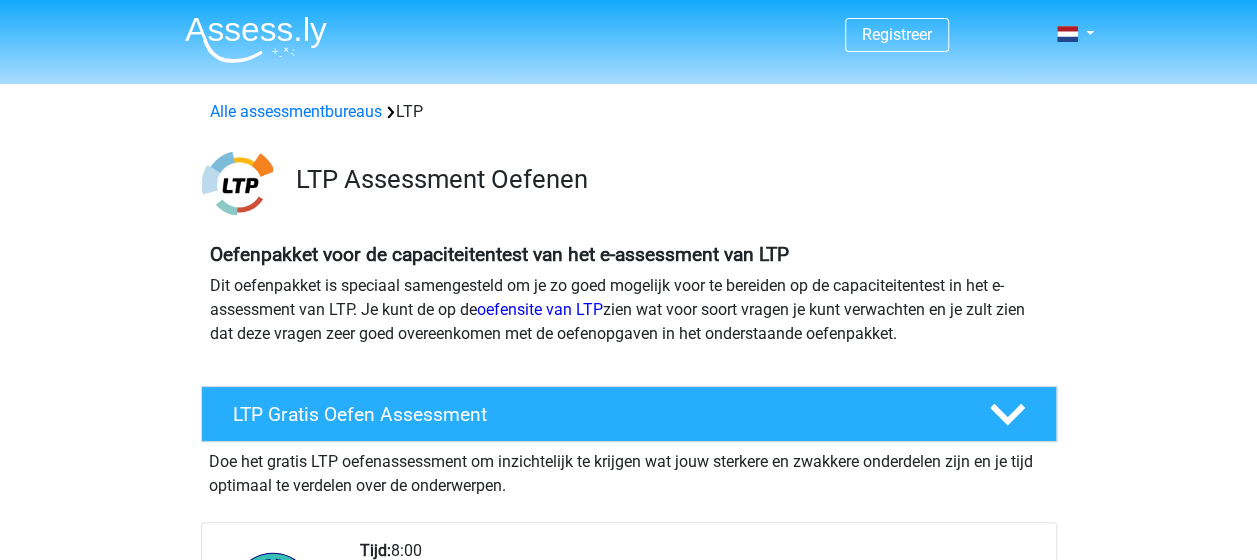 click on "Oefenpakket voor de capaciteitentest van het e-assessment van LTP" at bounding box center (629, 254) 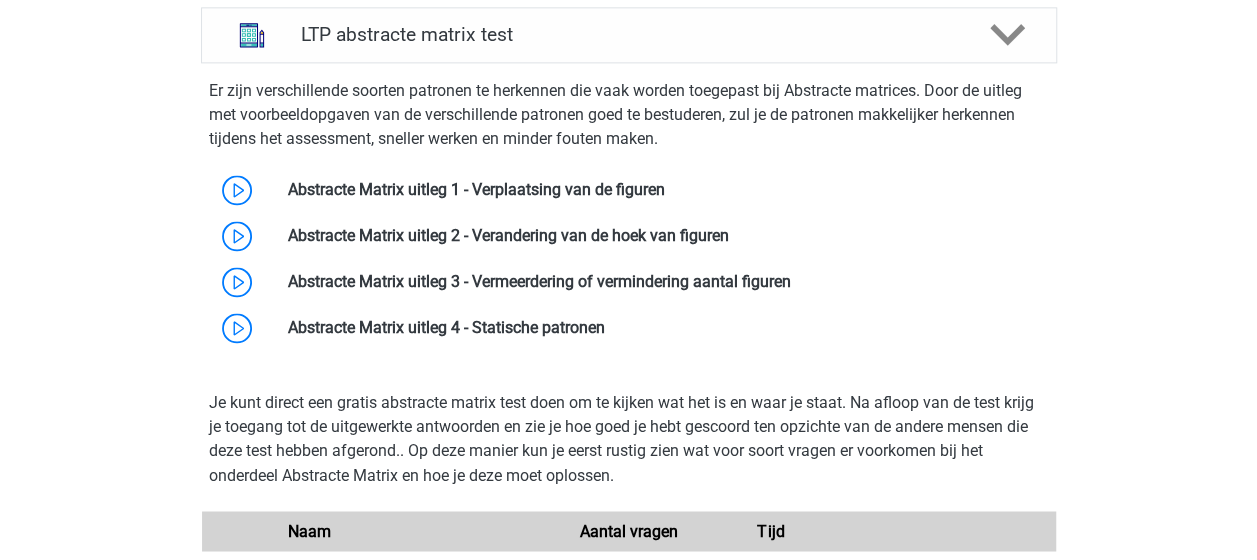 scroll, scrollTop: 1416, scrollLeft: 0, axis: vertical 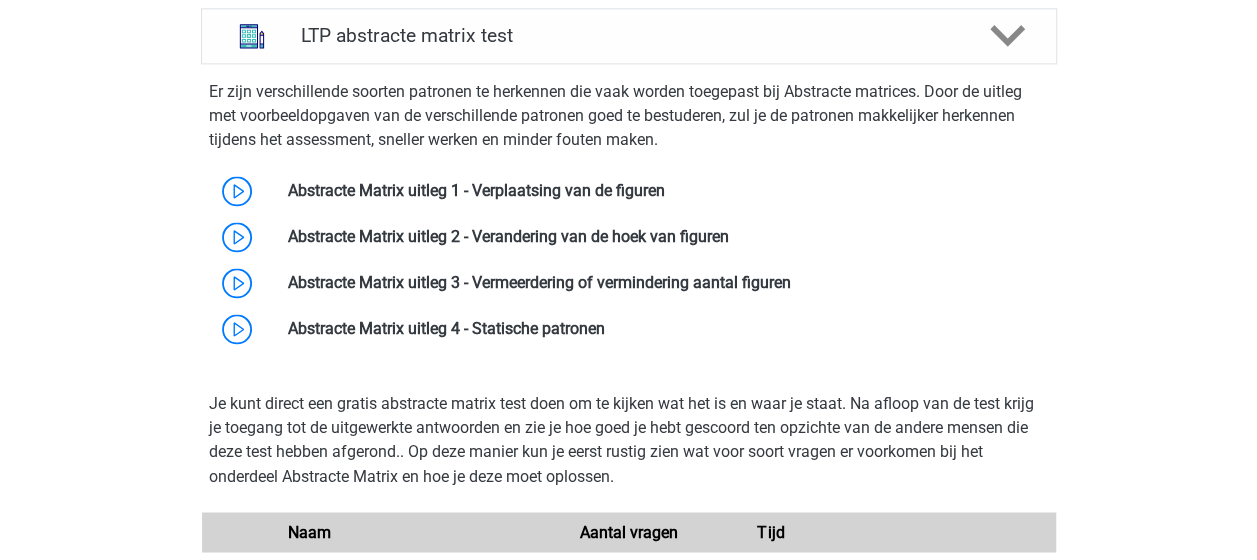 click on "Je kunt direct een gratis abstracte matrix test doen om te kijken wat het is en waar je staat. Na afloop van de test krijg je toegang tot de uitgewerkte antwoorden en zie je hoe goed je hebt gescoord ten opzichte van de andere mensen die deze test hebben afgerond.. Op deze manier kun je eerst rustig zien wat voor soort vragen er voorkomen bij het onderdeel Abstracte Matrix en hoe je deze moet oplossen." at bounding box center (629, 440) 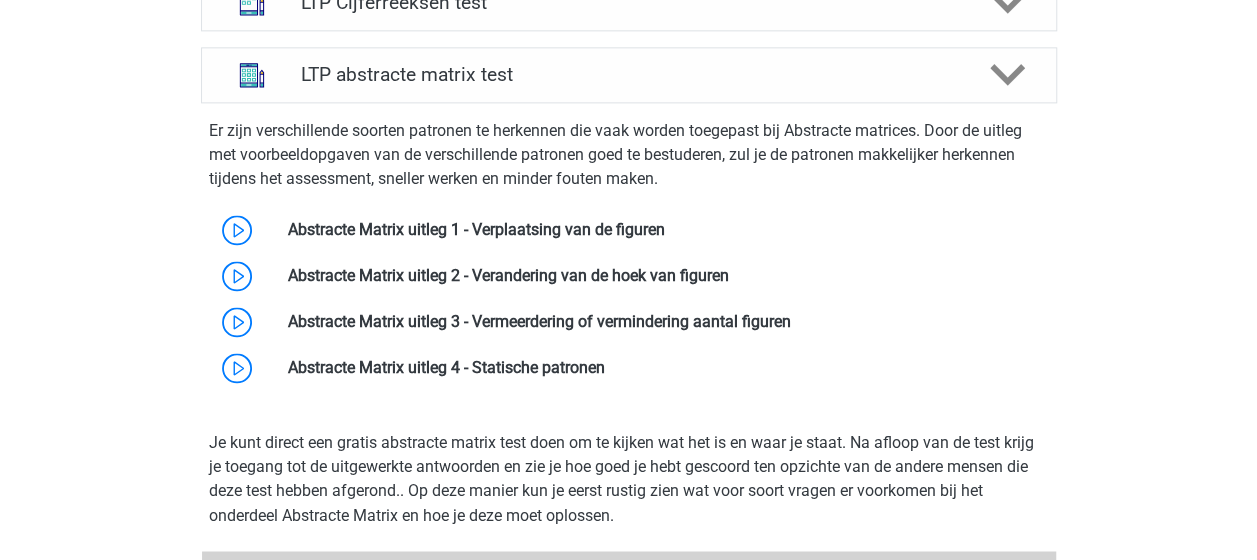 scroll, scrollTop: 1378, scrollLeft: 0, axis: vertical 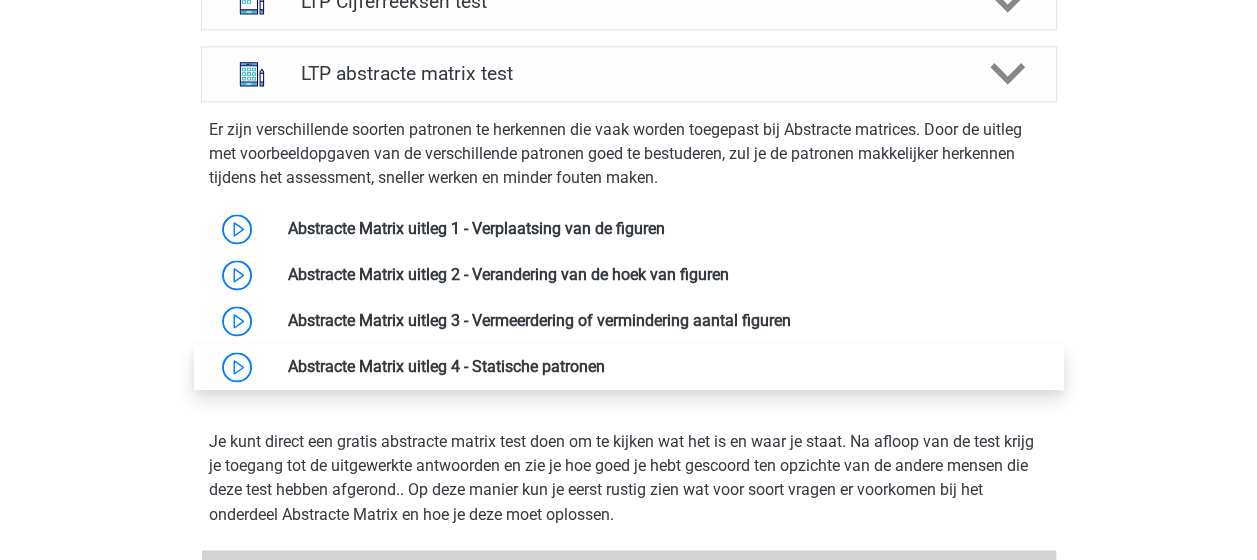 click at bounding box center (605, 366) 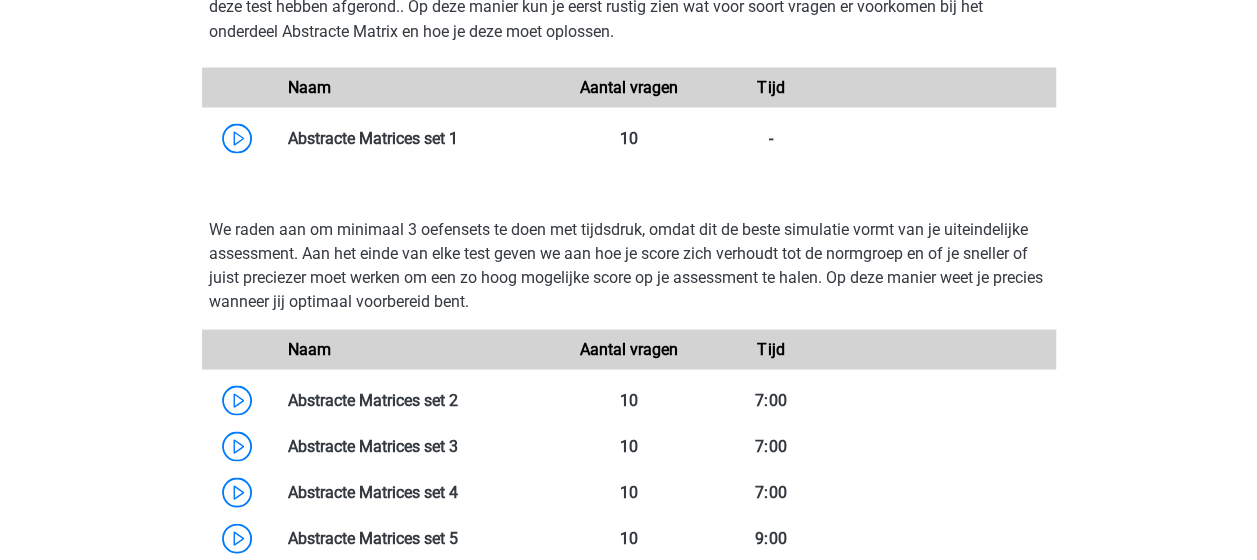 scroll, scrollTop: 1862, scrollLeft: 0, axis: vertical 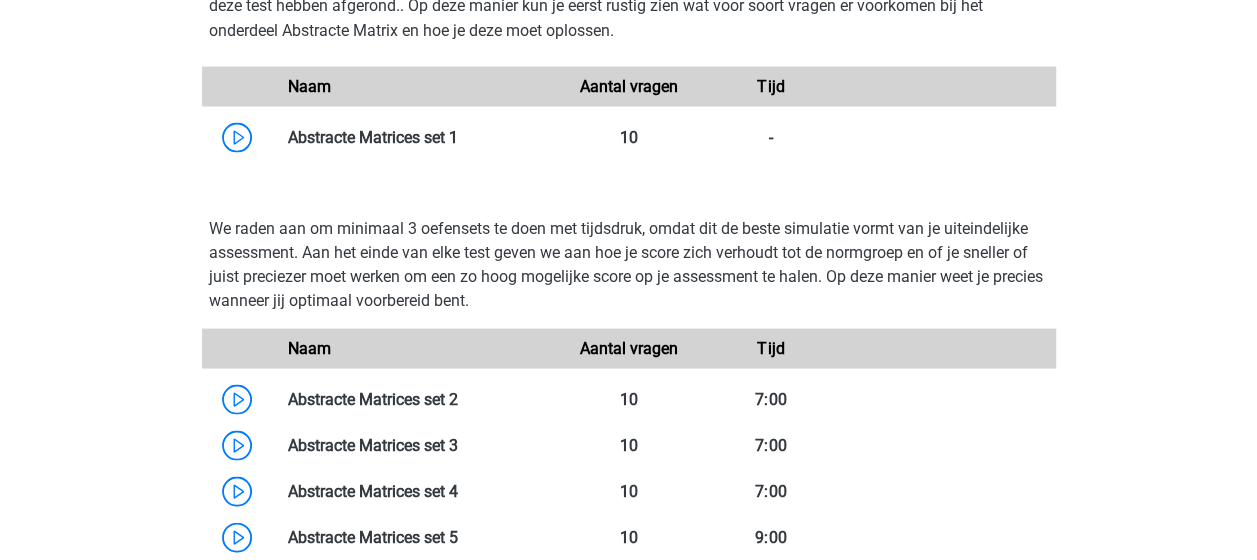 click on "We raden aan om minimaal 3 oefensets te doen met tijdsdruk, omdat dit de beste simulatie vormt van je uiteindelijke assessment. Aan het einde van elke test geven we aan hoe je score zich verhoudt tot de normgroep en of je sneller of juist preciezer moet werken om een zo hoog mogelijke score op je assessment te halen. Op deze manier weet je precies wanneer jij optimaal voorbereid bent." at bounding box center (629, 264) 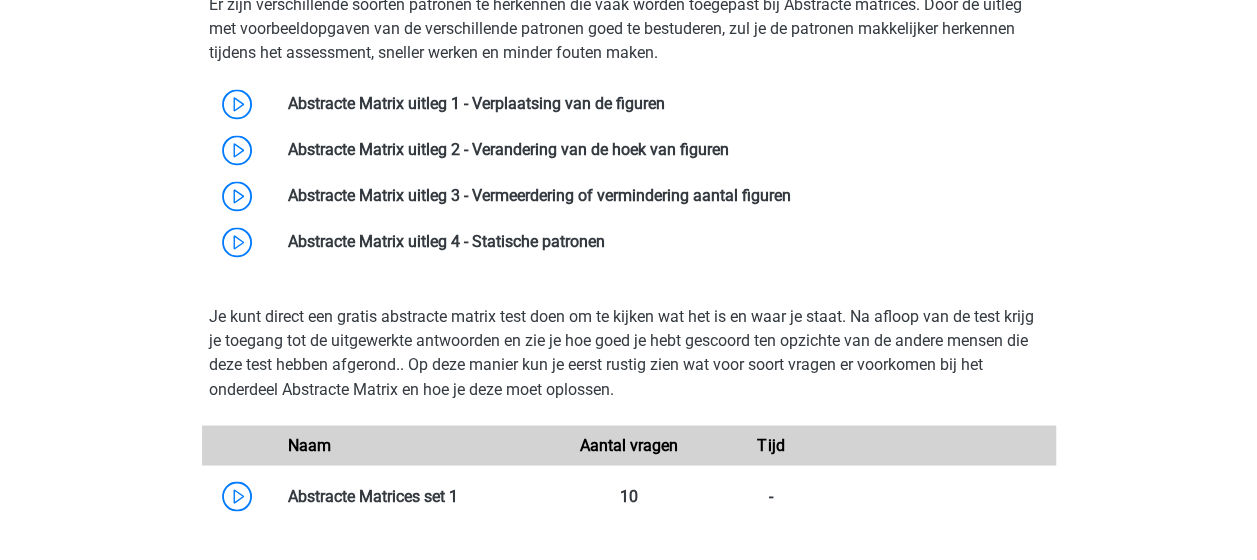 scroll, scrollTop: 1500, scrollLeft: 0, axis: vertical 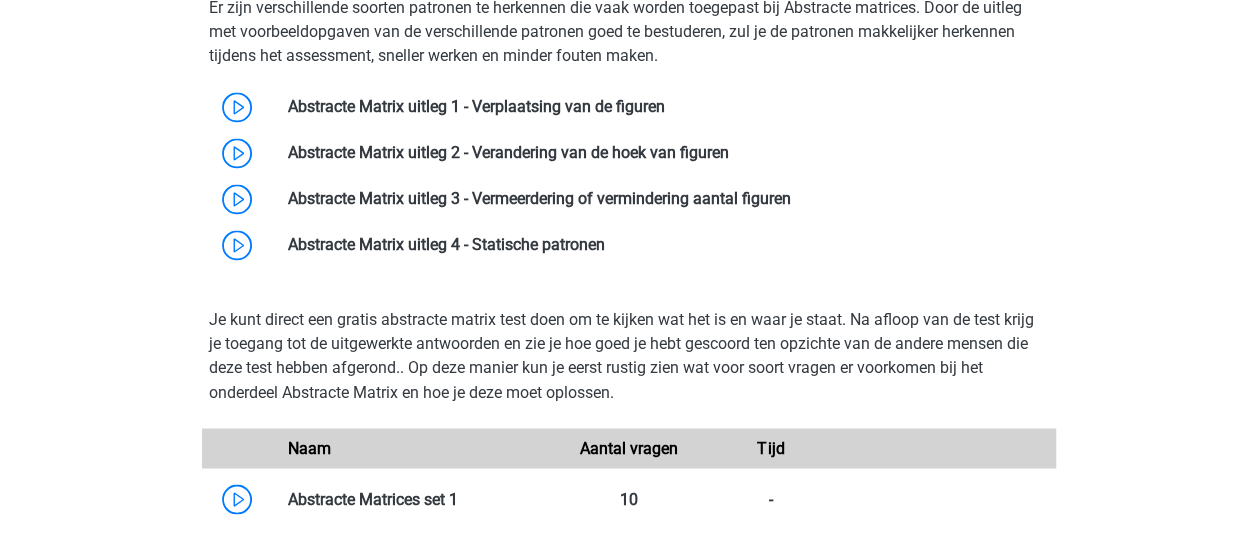 click on "Je kunt direct een gratis abstracte matrix test doen om te kijken wat het is en waar je staat. Na afloop van de test krijg je toegang tot de uitgewerkte antwoorden en zie je hoe goed je hebt gescoord ten opzichte van de andere mensen die deze test hebben afgerond.. Op deze manier kun je eerst rustig zien wat voor soort vragen er voorkomen bij het onderdeel Abstracte Matrix en hoe je deze moet oplossen." at bounding box center (629, 356) 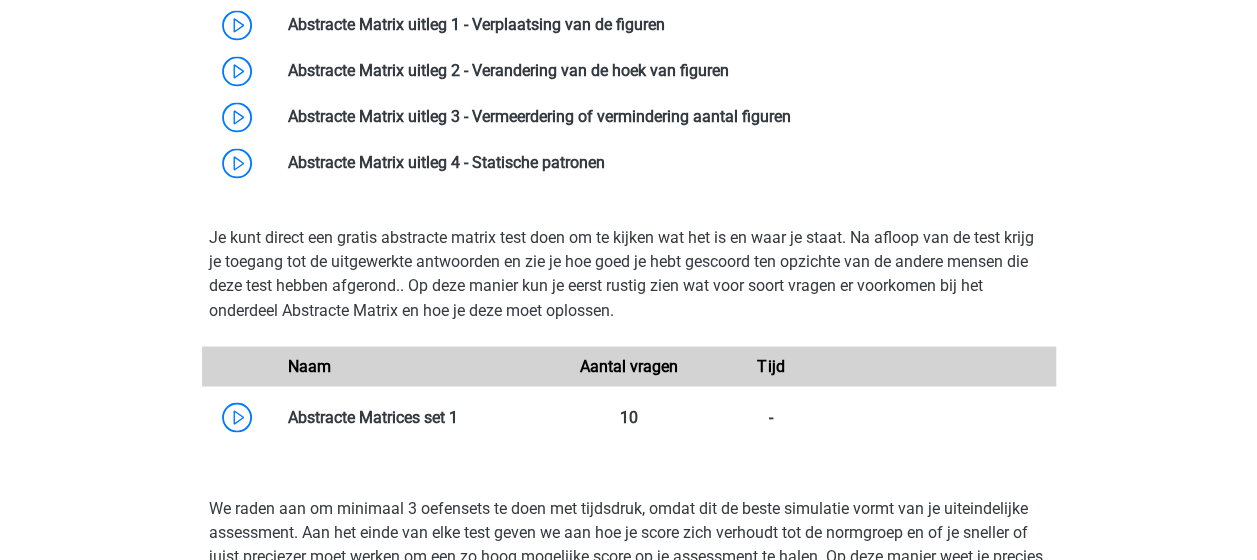 scroll, scrollTop: 1583, scrollLeft: 0, axis: vertical 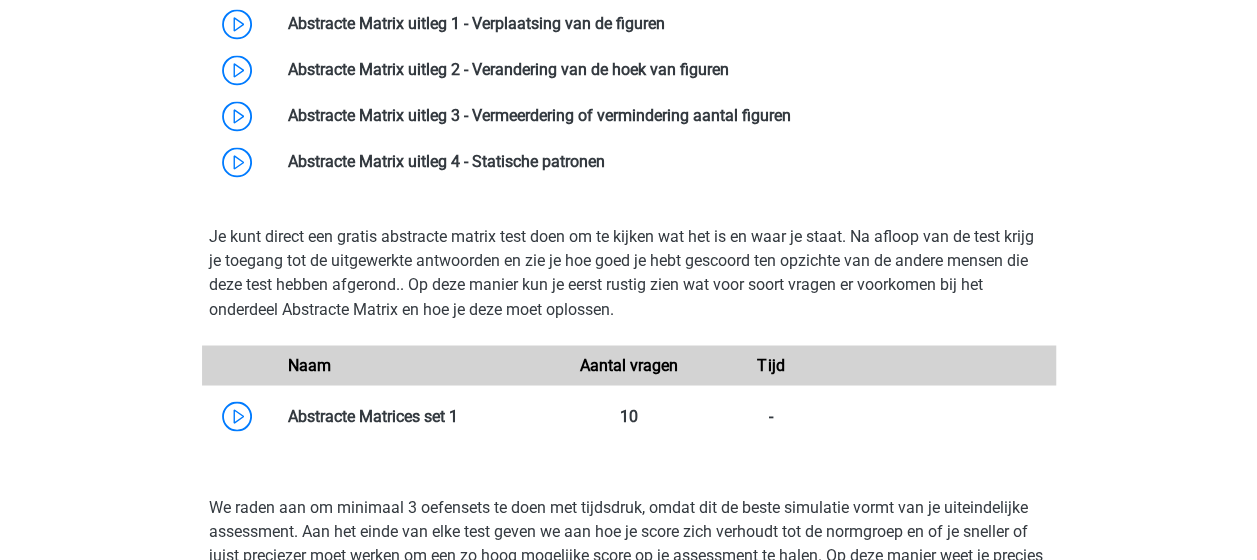 click on "Je kunt direct een gratis abstracte matrix test doen om te kijken wat het is en waar je staat. Na afloop van de test krijg je toegang tot de uitgewerkte antwoorden en zie je hoe goed je hebt gescoord ten opzichte van de andere mensen die deze test hebben afgerond.. Op deze manier kun je eerst rustig zien wat voor soort vragen er voorkomen bij het onderdeel Abstracte Matrix en hoe je deze moet oplossen." at bounding box center (629, 273) 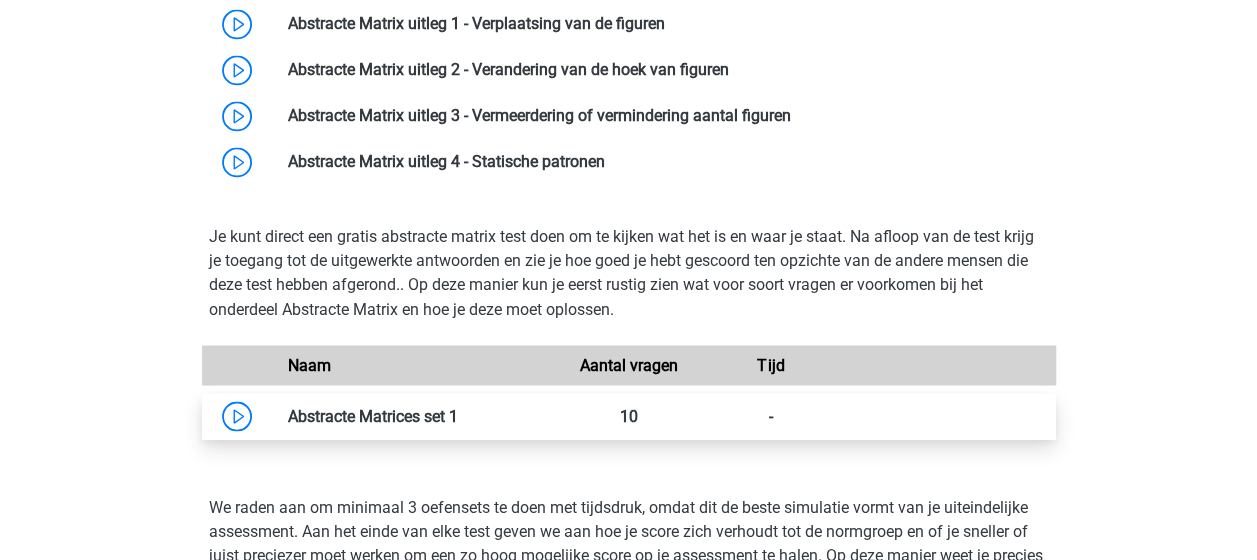 click at bounding box center (458, 415) 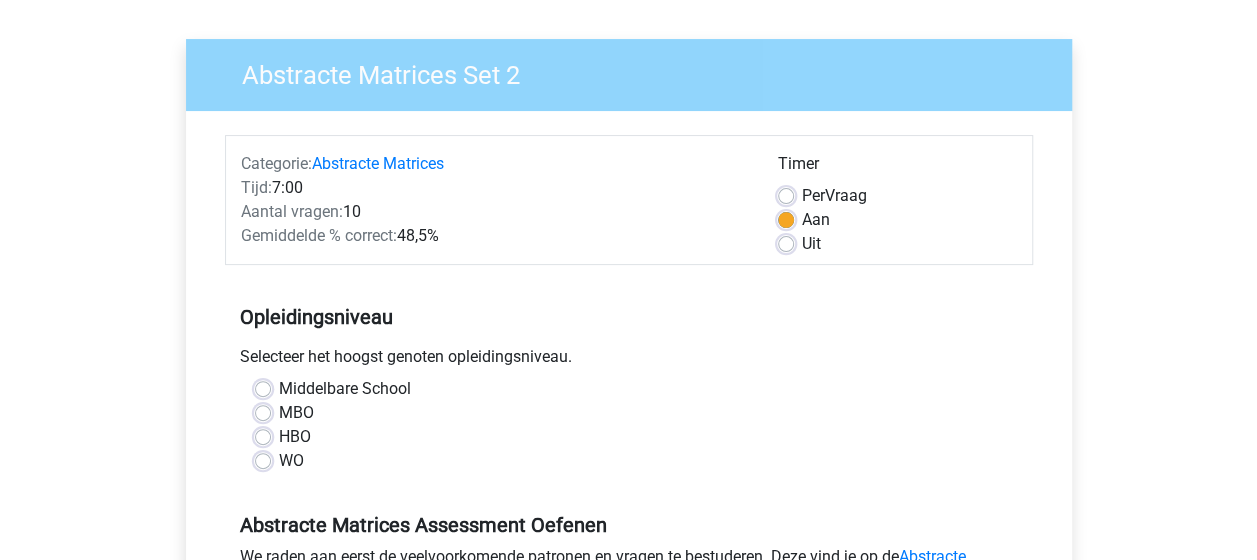 scroll, scrollTop: 128, scrollLeft: 0, axis: vertical 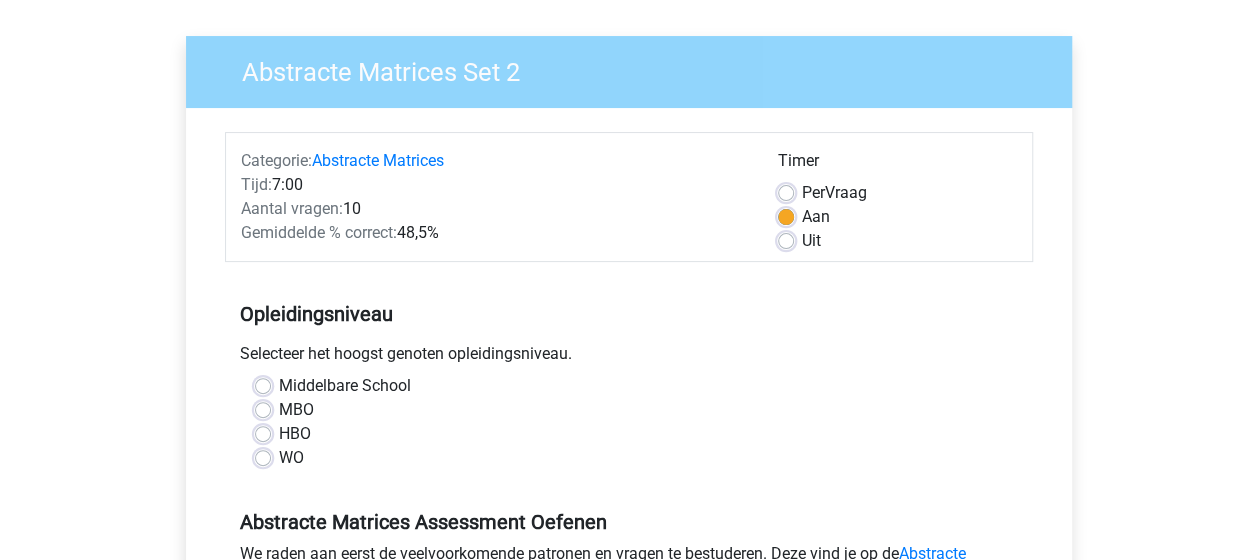 click on "WO" at bounding box center (291, 458) 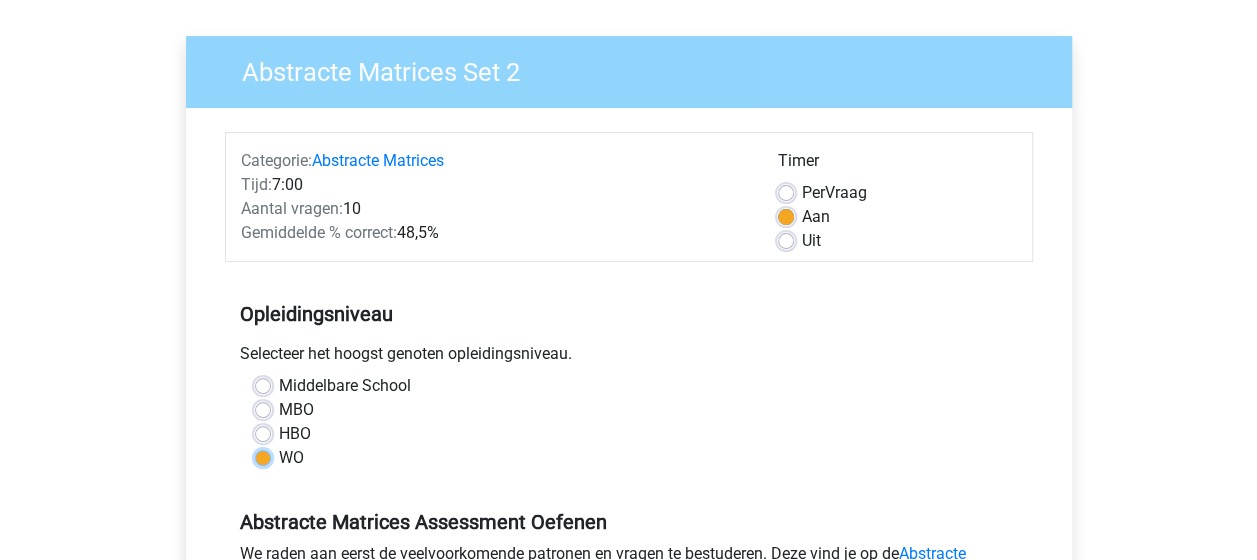 click on "WO" at bounding box center (263, 456) 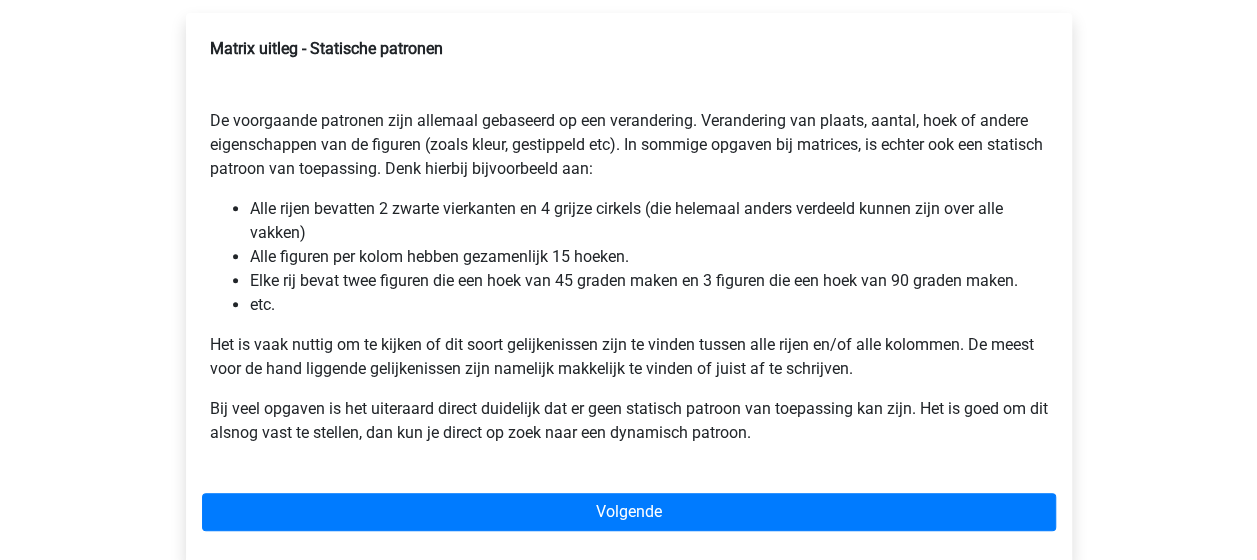 scroll, scrollTop: 332, scrollLeft: 0, axis: vertical 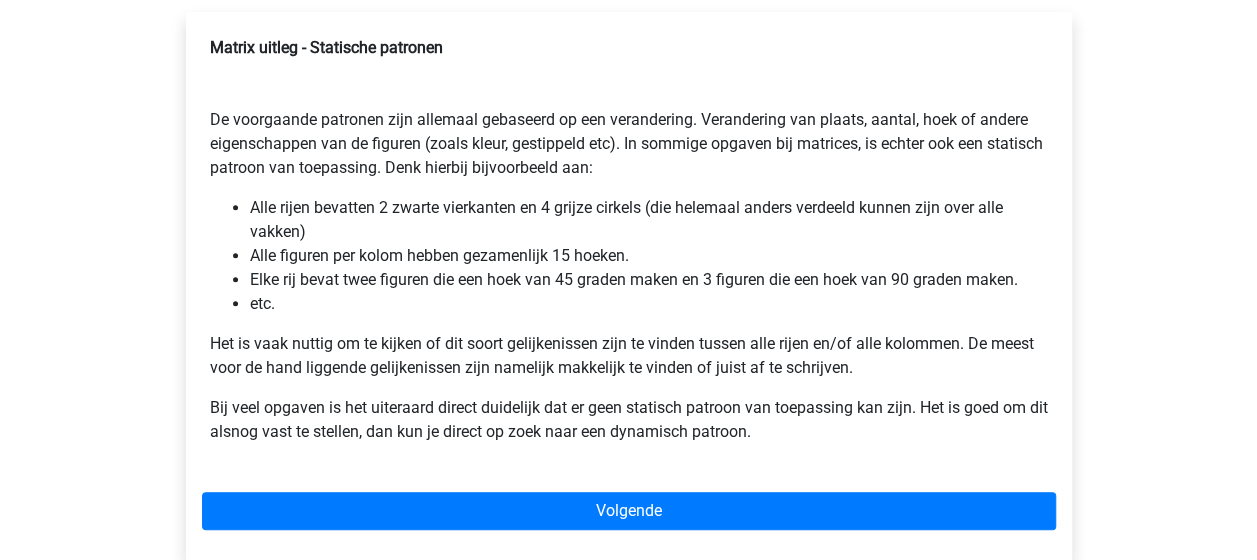 click on "Alle figuren per kolom hebben gezamenlijk 15 hoeken." at bounding box center (649, 256) 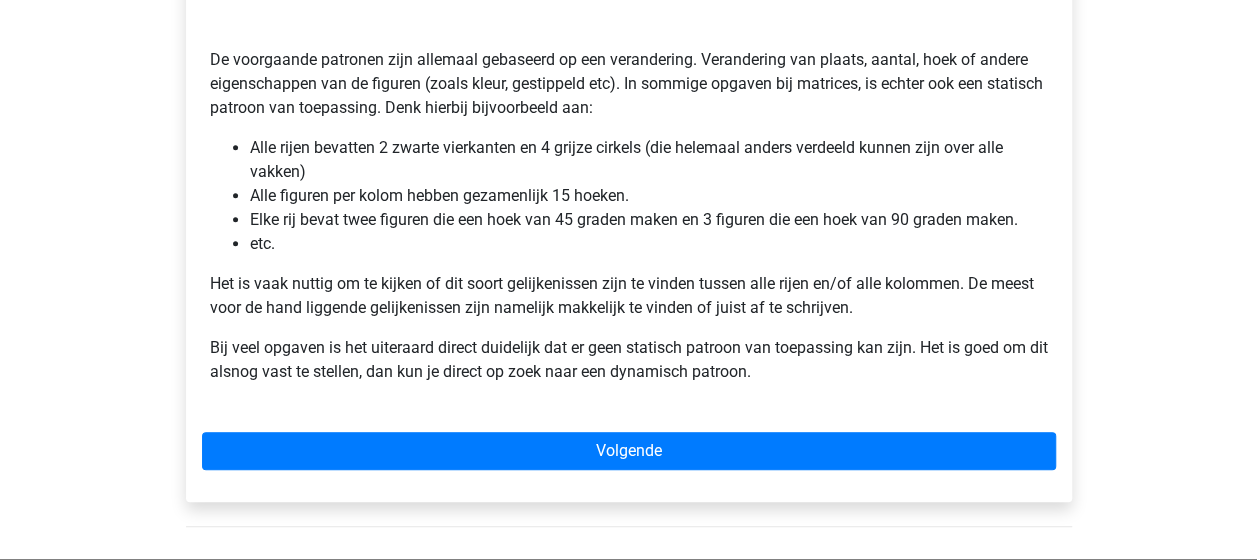 scroll, scrollTop: 419, scrollLeft: 0, axis: vertical 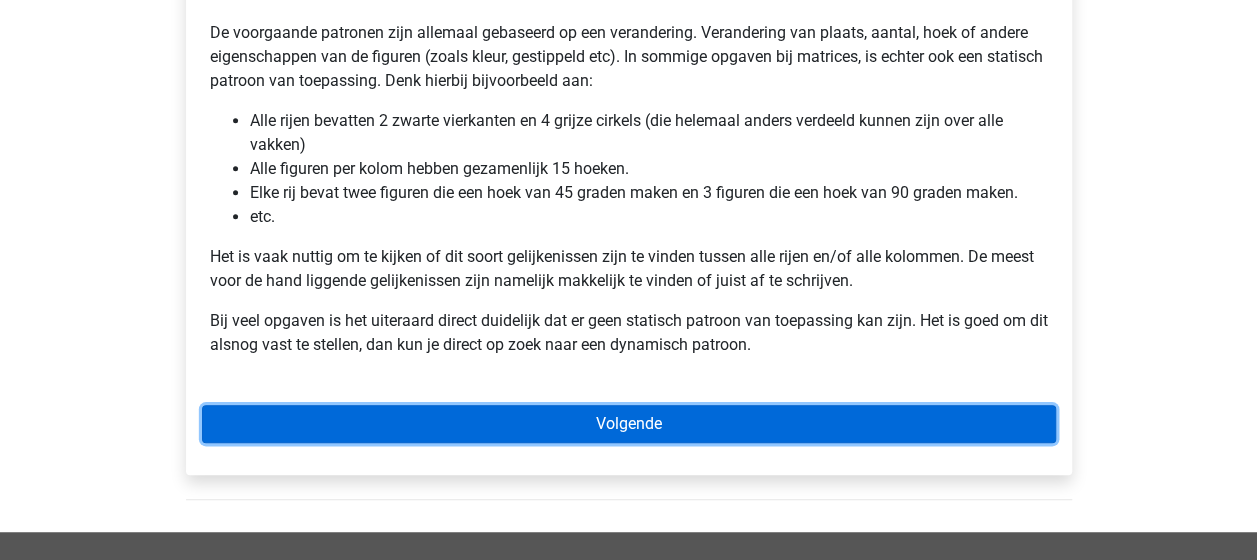 click on "Volgende" at bounding box center [629, 424] 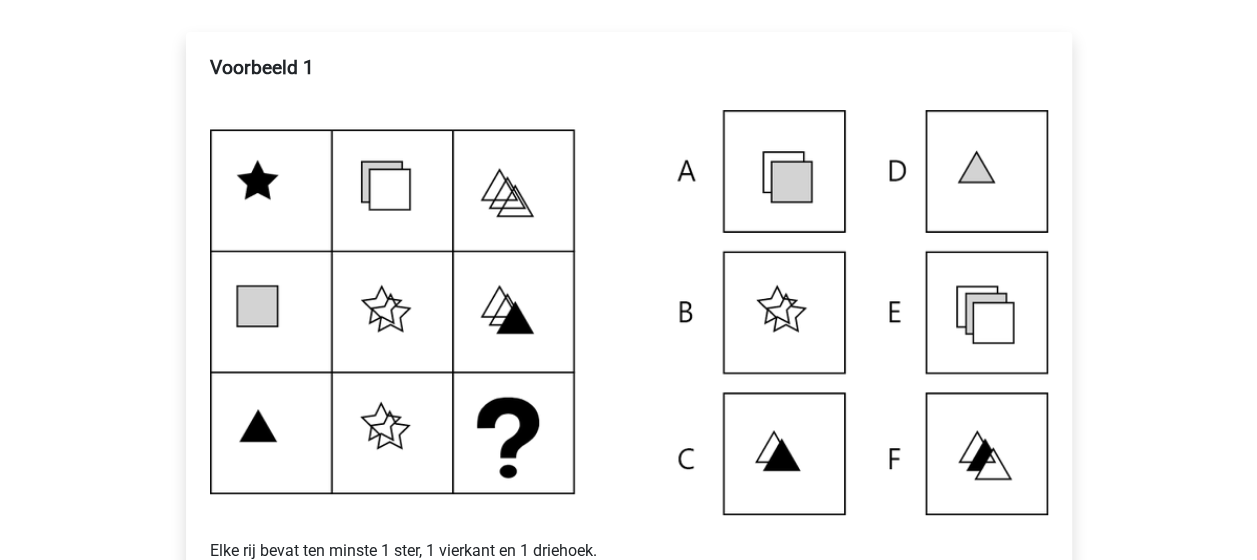 scroll, scrollTop: 313, scrollLeft: 0, axis: vertical 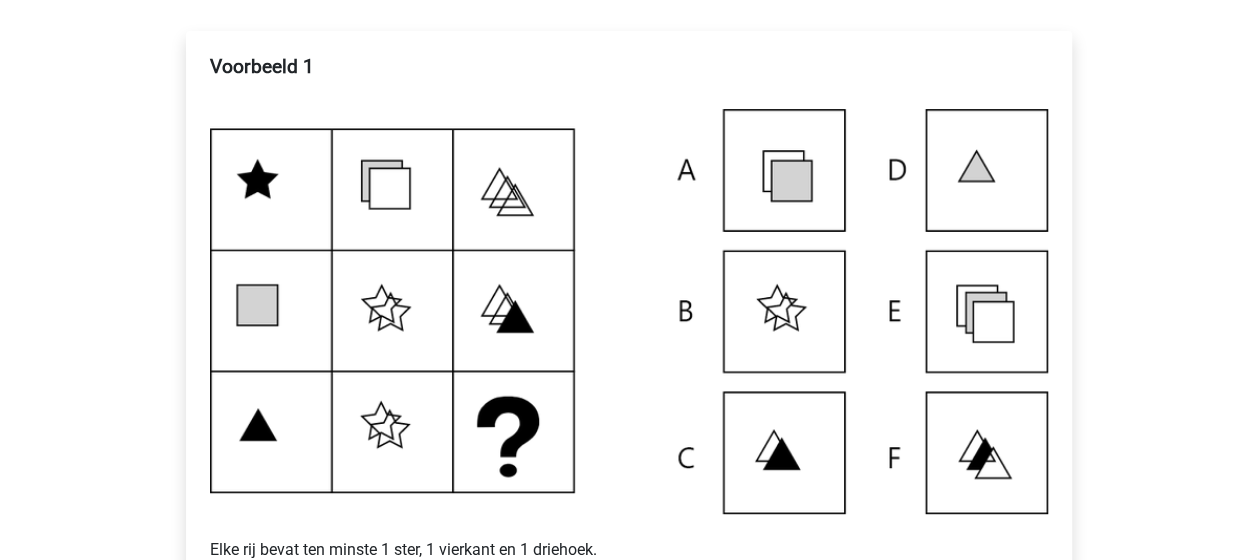 click at bounding box center [629, 311] 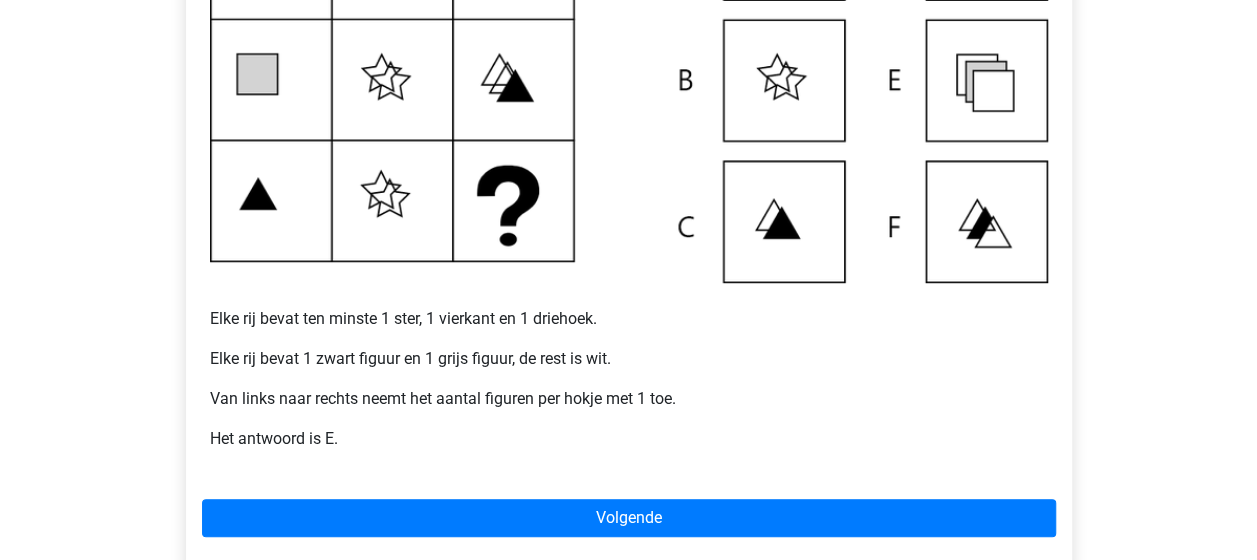 scroll, scrollTop: 584, scrollLeft: 0, axis: vertical 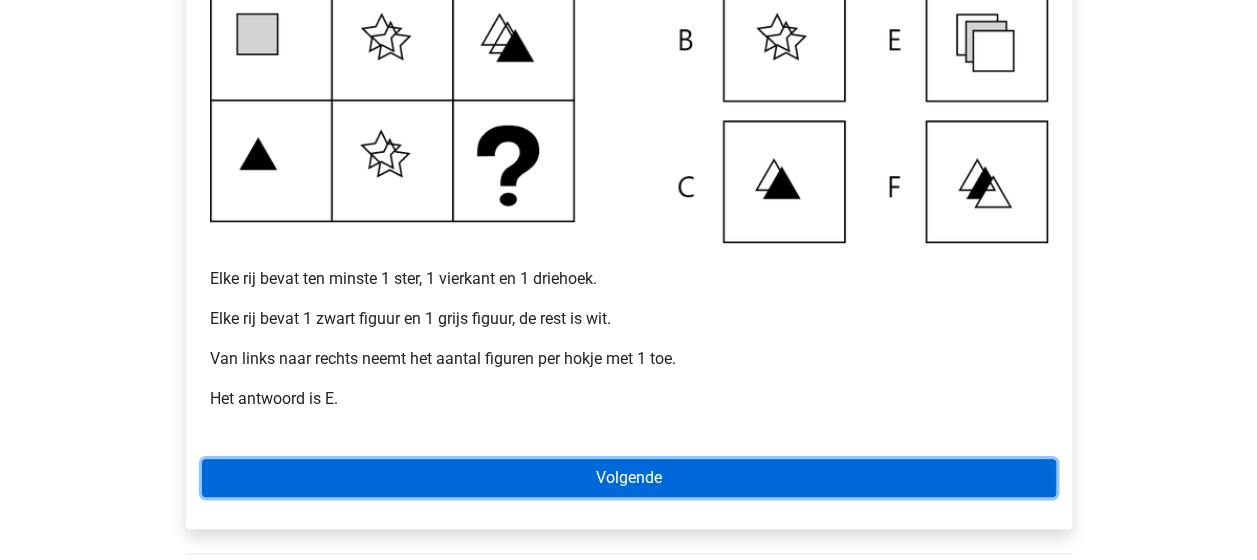 click on "Volgende" at bounding box center [629, 478] 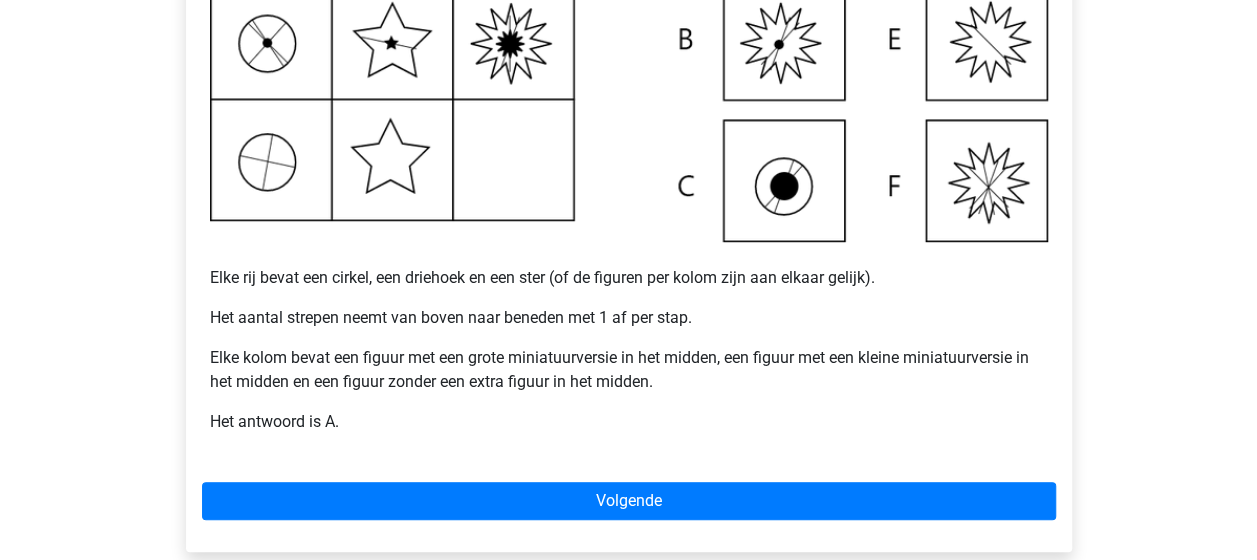 scroll, scrollTop: 586, scrollLeft: 0, axis: vertical 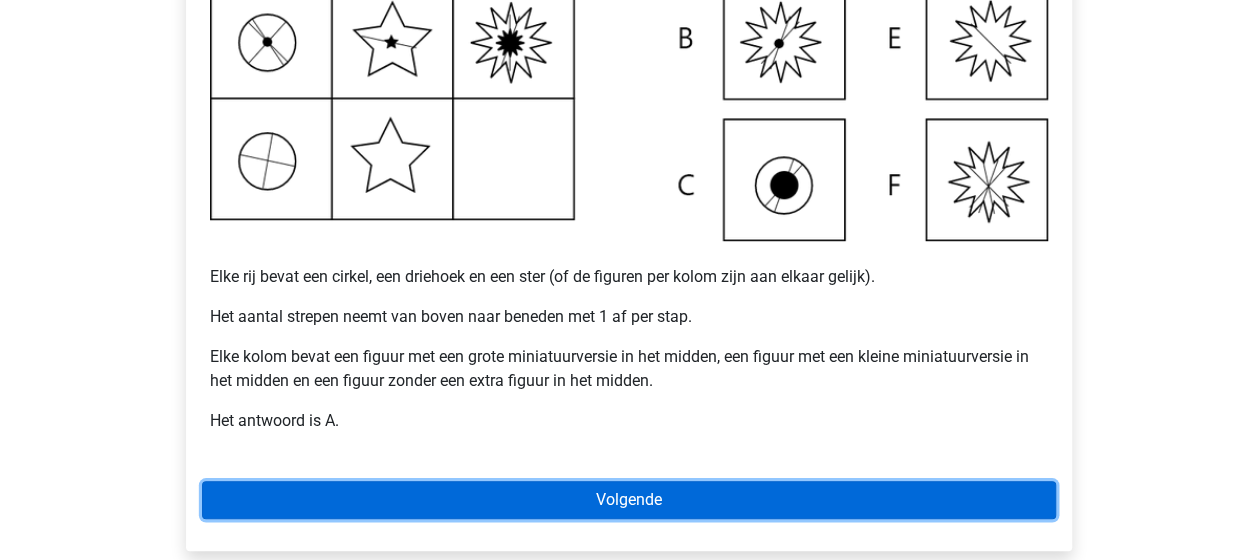 click on "Volgende" at bounding box center [629, 500] 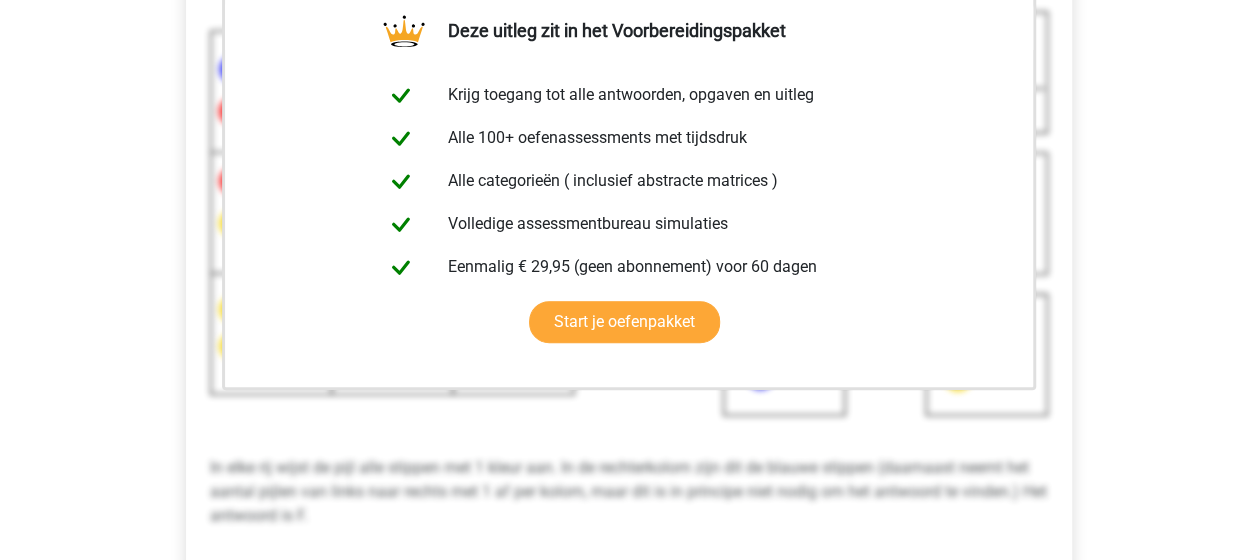 scroll, scrollTop: 415, scrollLeft: 0, axis: vertical 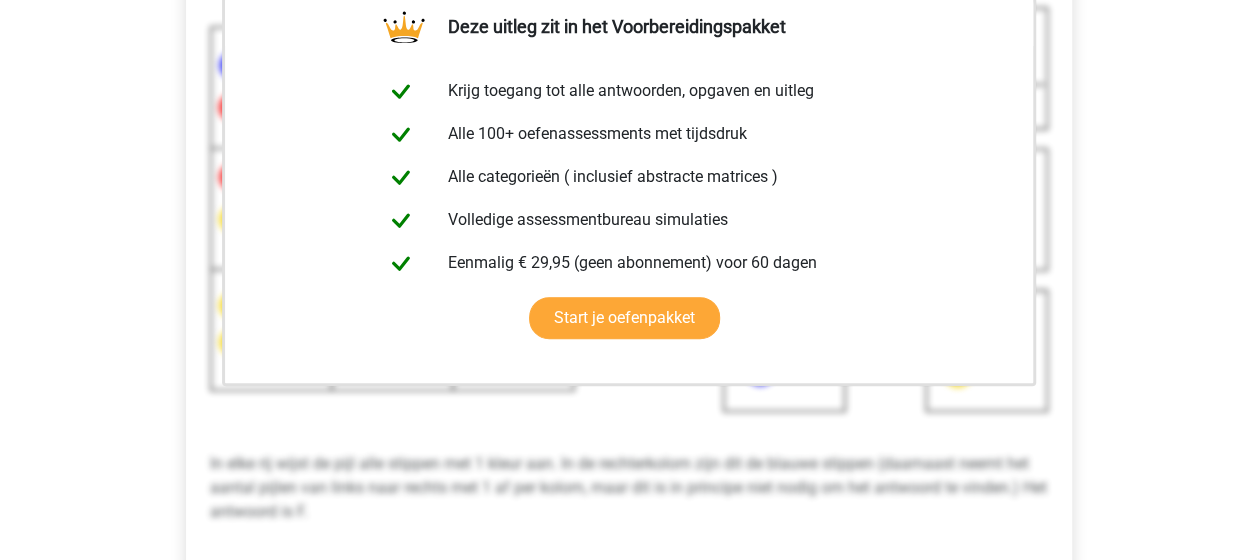 click on "Registreer
Nederlands
English" at bounding box center [628, 406] 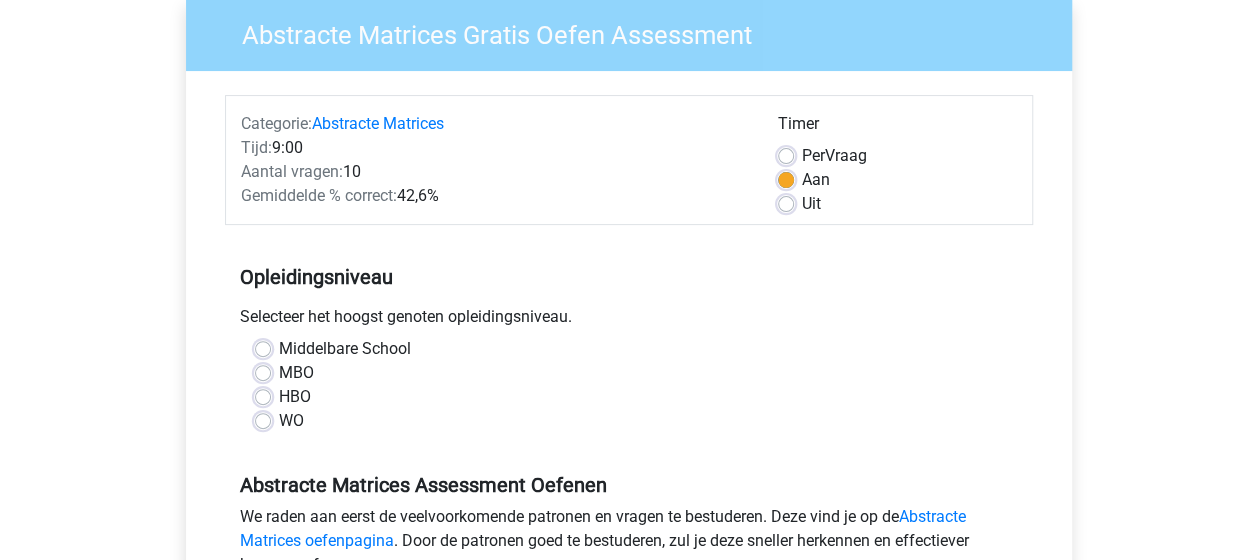 scroll, scrollTop: 170, scrollLeft: 0, axis: vertical 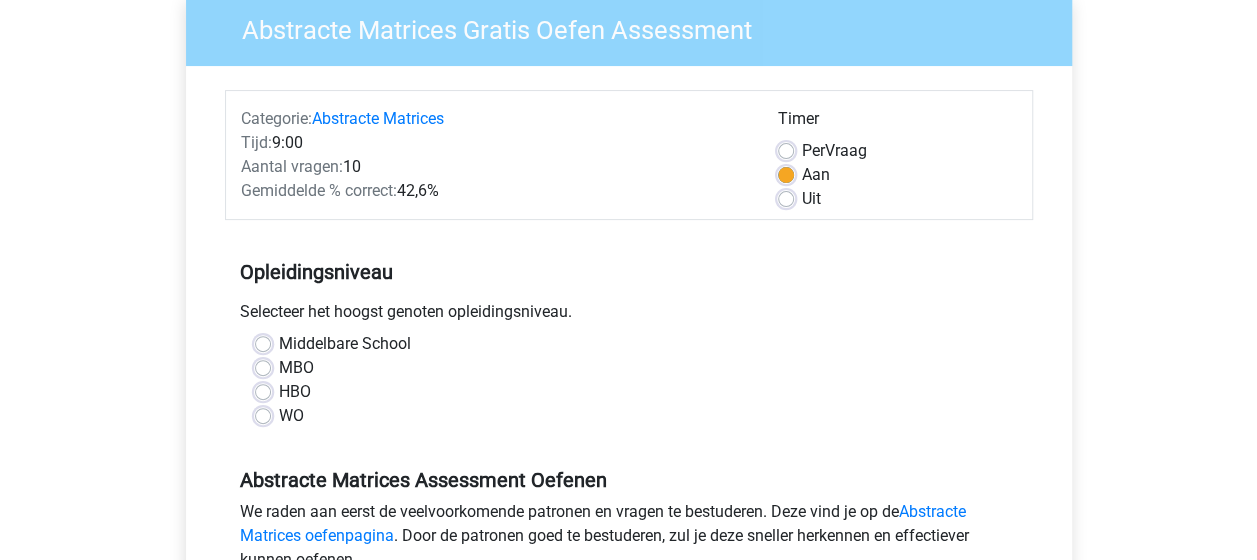 click on "WO" at bounding box center (291, 416) 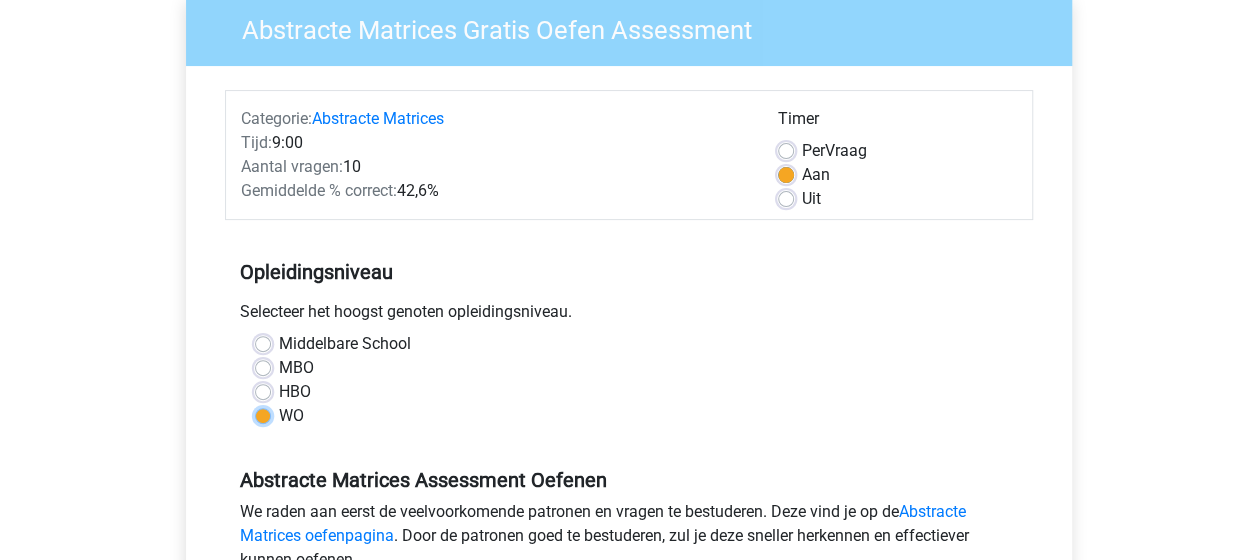 click on "WO" at bounding box center (263, 414) 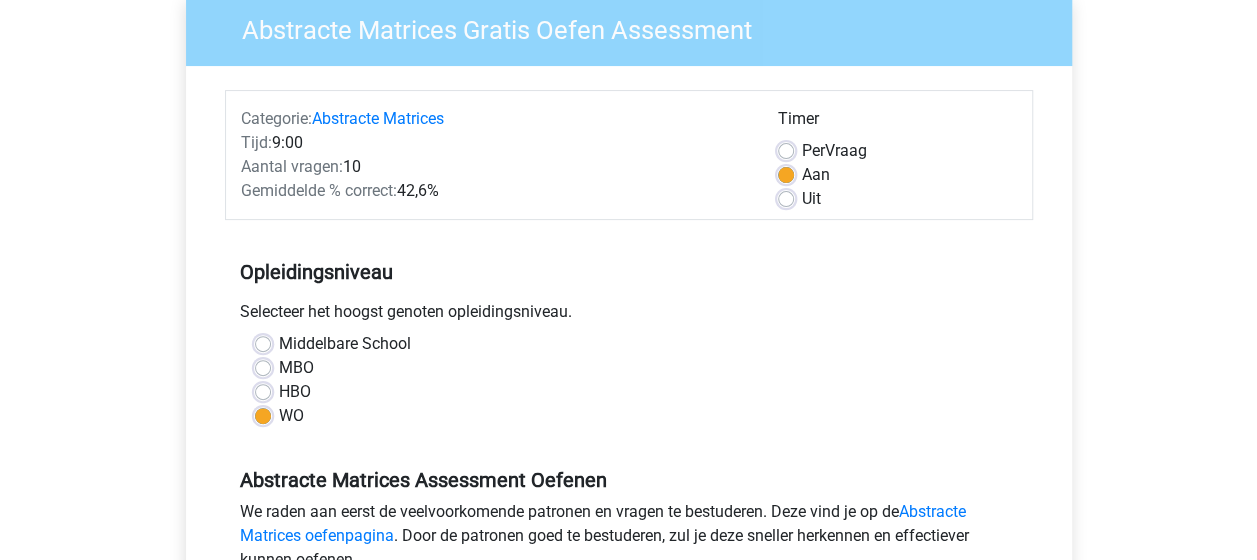 click on "Abstracte Matrices
Gratis Oefen Assessment
Categorie:  Abstracte Matrices
Tijd:  9:00
Aantal vragen:
10
Gemiddelde % correct:
42,6%
Timer
Per  Vraag
Aan Uit MBO" at bounding box center (629, 422) 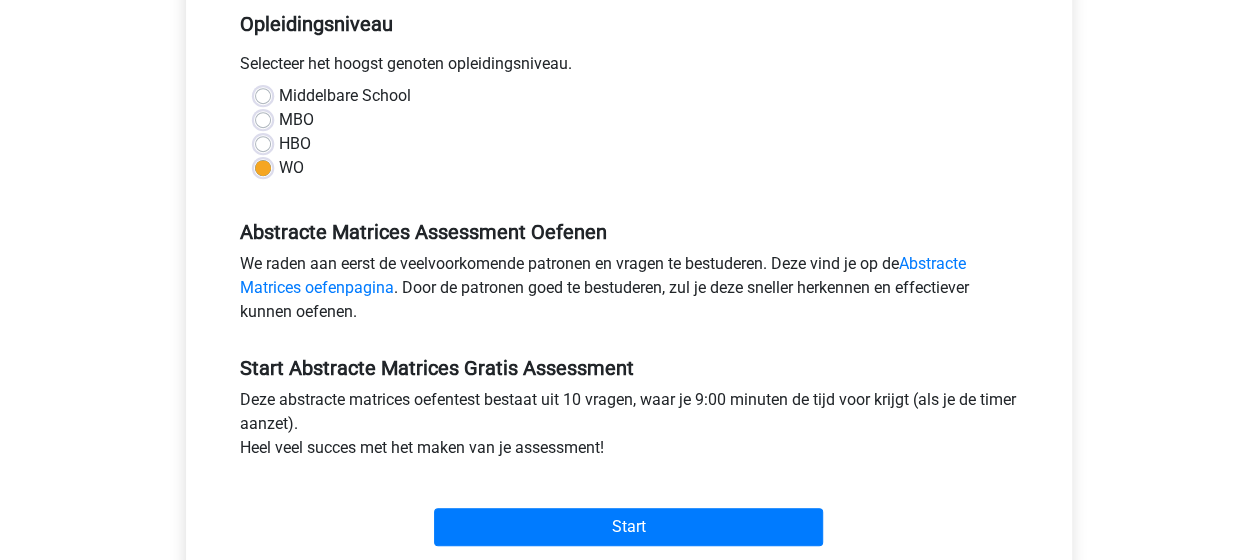 scroll, scrollTop: 419, scrollLeft: 0, axis: vertical 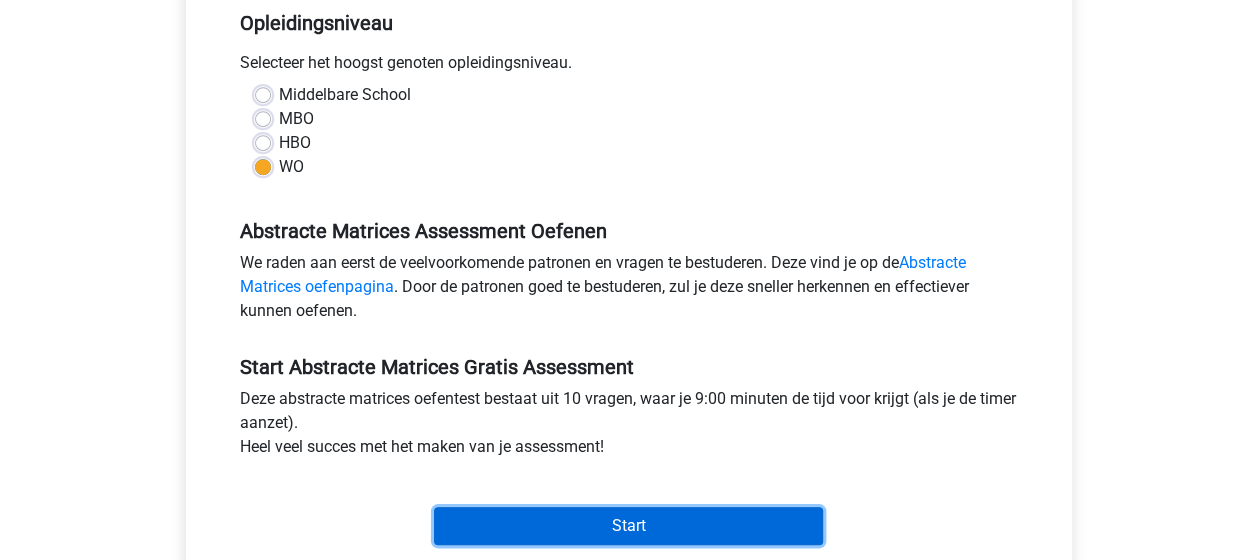 click on "Start" at bounding box center [628, 526] 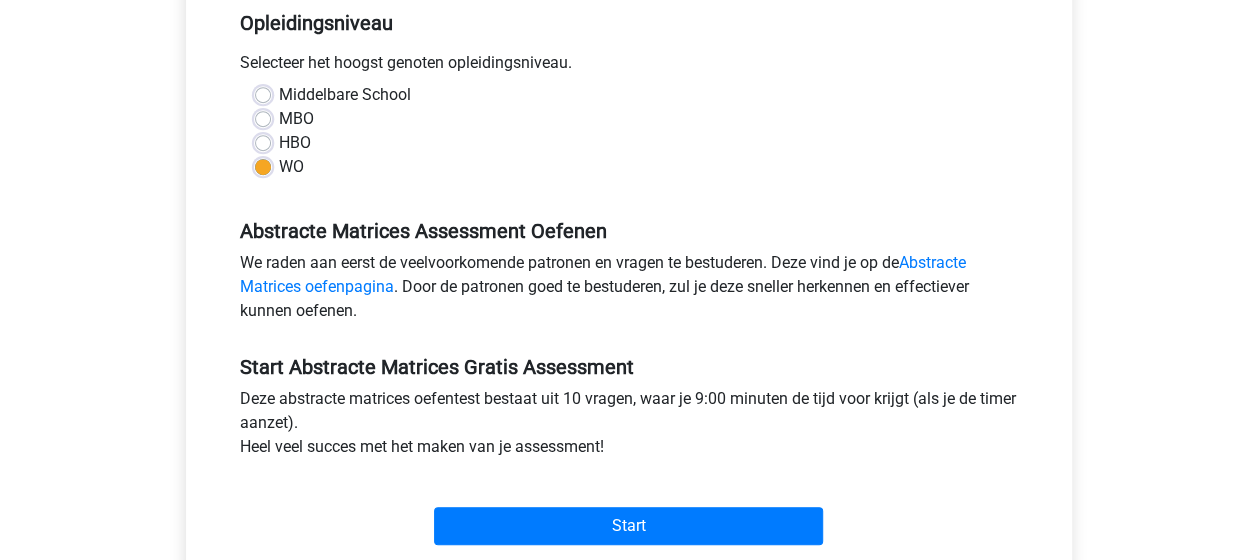 click on "We raden aan eerst de veelvoorkomende patronen en vragen te bestuderen. Deze vind je op de
Abstracte Matrices
oefenpagina .
Door de patronen goed te bestuderen, zul je deze sneller herkennen en effectiever kunnen oefenen." at bounding box center (629, 291) 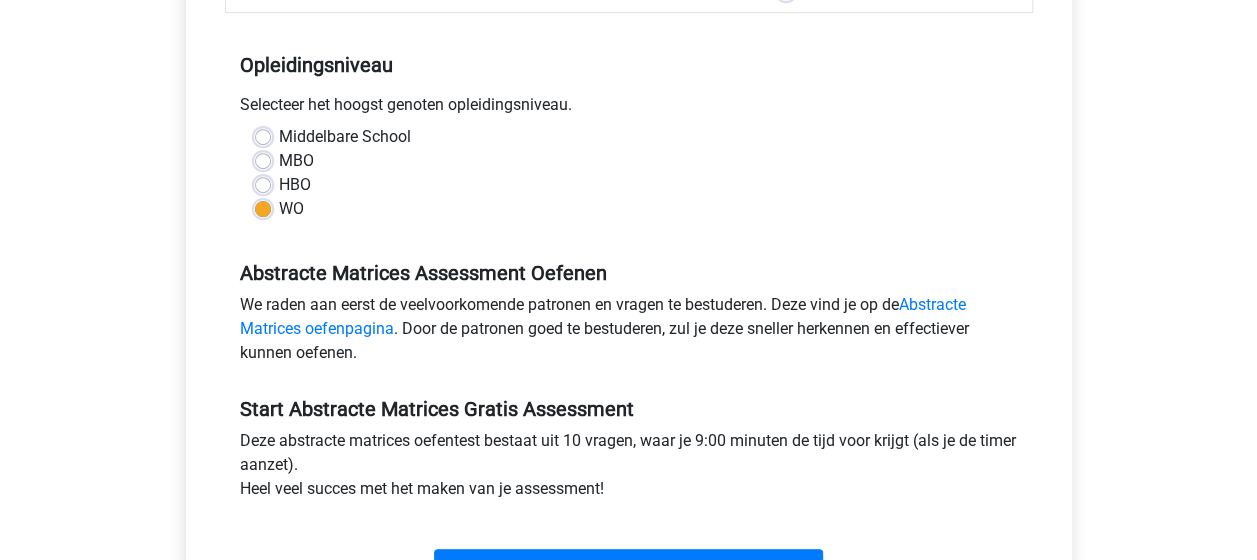 scroll, scrollTop: 378, scrollLeft: 0, axis: vertical 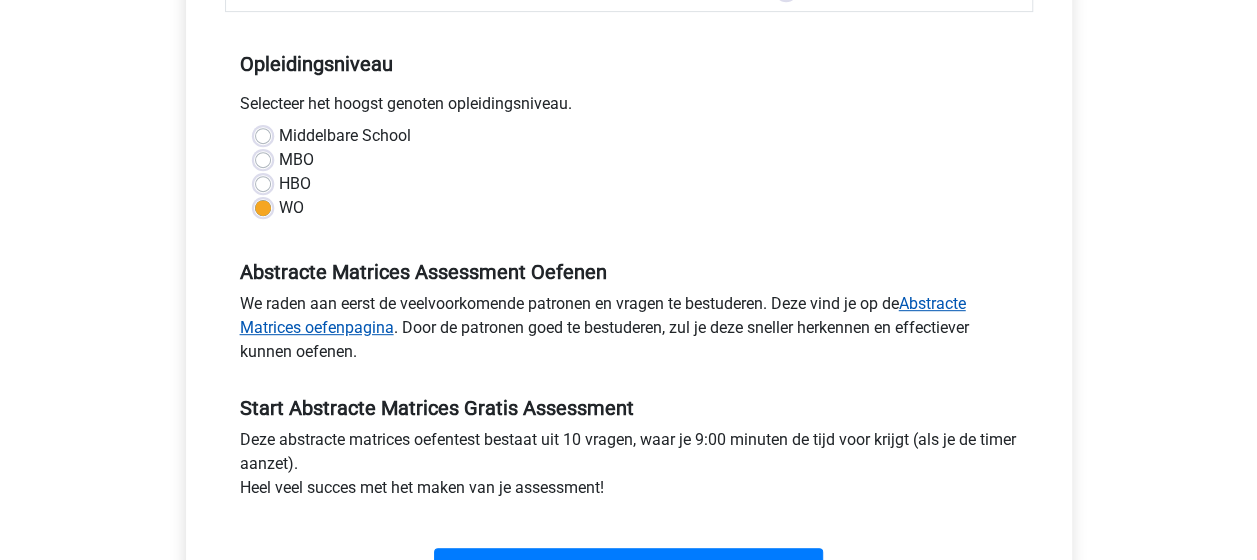 click on "Abstracte Matrices
oefenpagina" at bounding box center [603, 315] 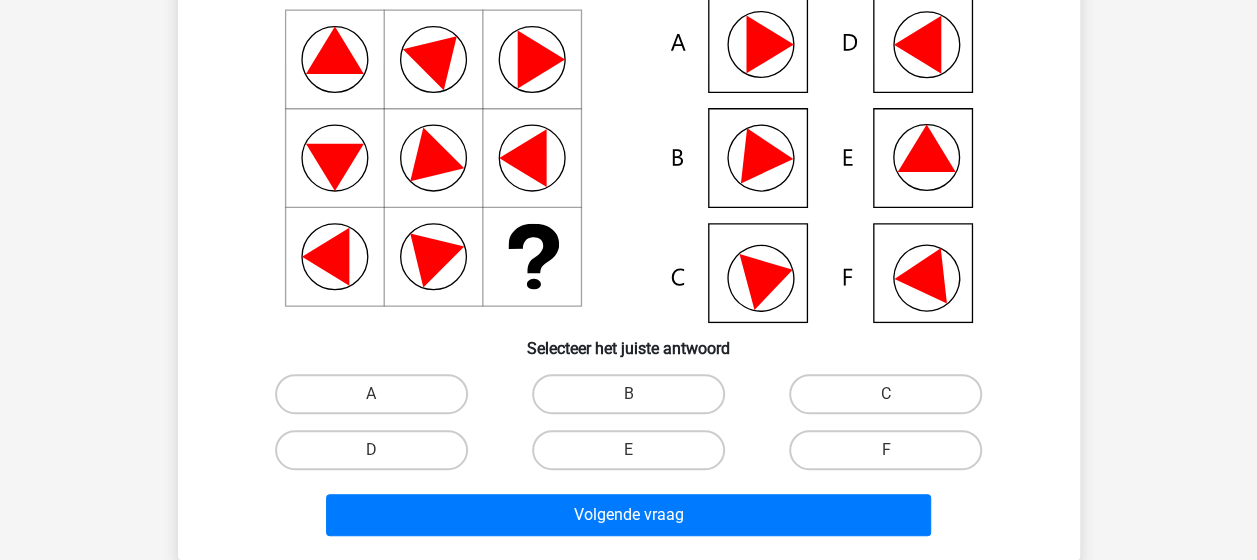 scroll, scrollTop: 193, scrollLeft: 0, axis: vertical 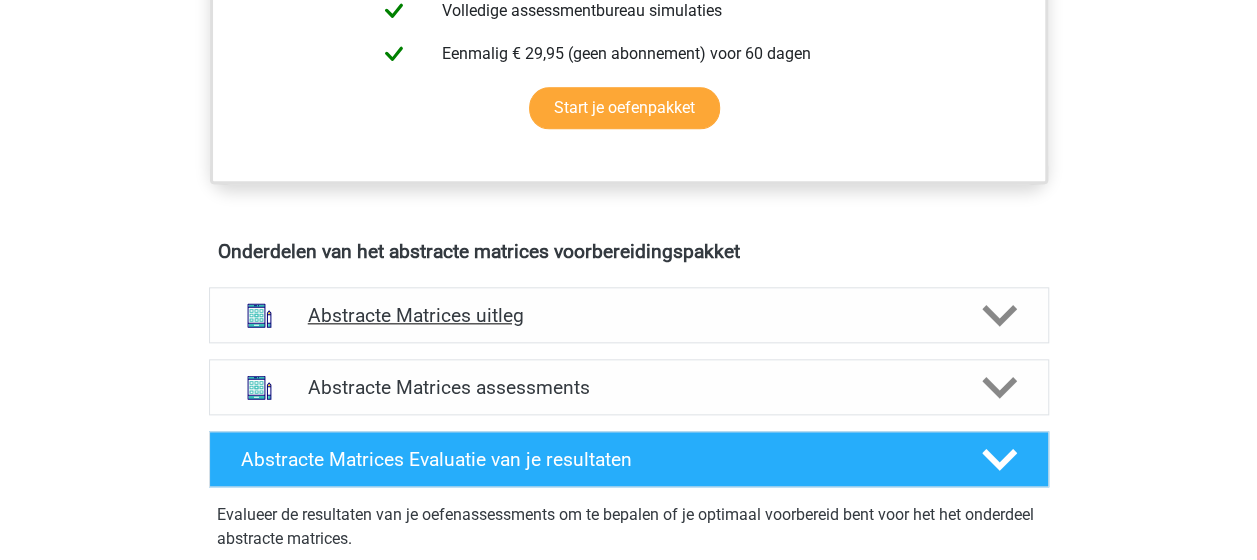 click on "Abstracte Matrices uitleg" at bounding box center (629, 315) 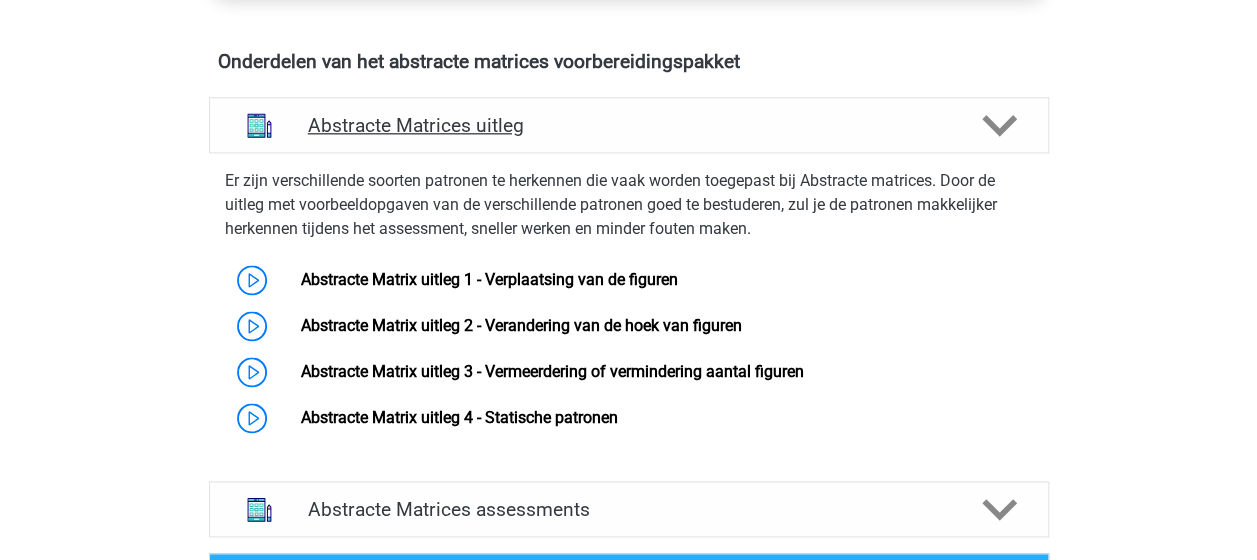 scroll, scrollTop: 1197, scrollLeft: 0, axis: vertical 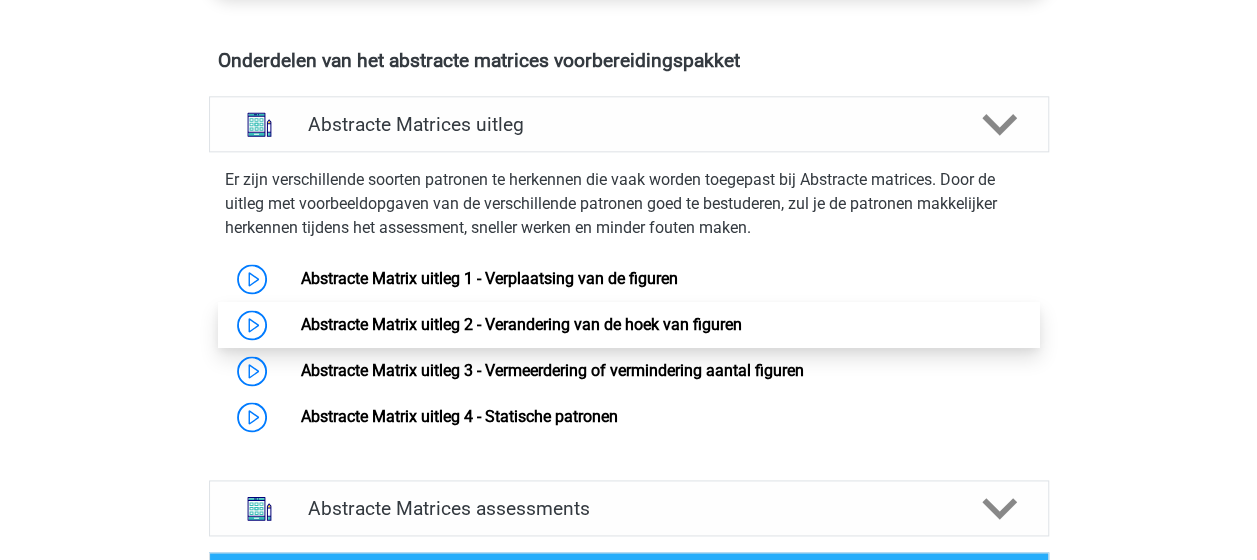 click on "Abstracte Matrix uitleg 2 - Verandering van de hoek van figuren" at bounding box center (521, 324) 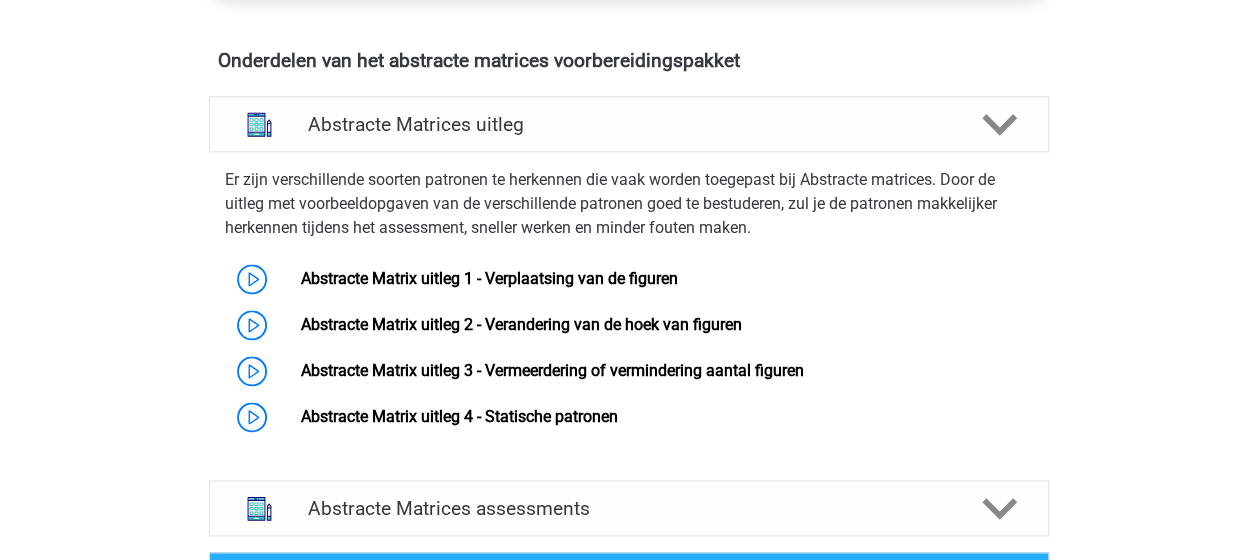 click on "Registreer
Nederlands
English" at bounding box center [628, 250] 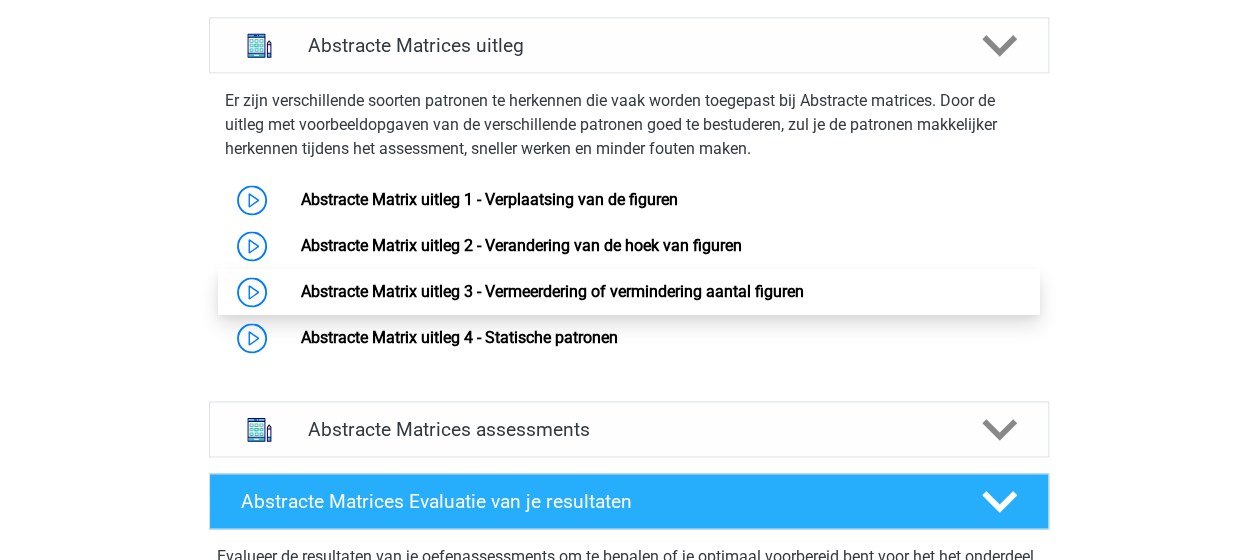 scroll, scrollTop: 1277, scrollLeft: 0, axis: vertical 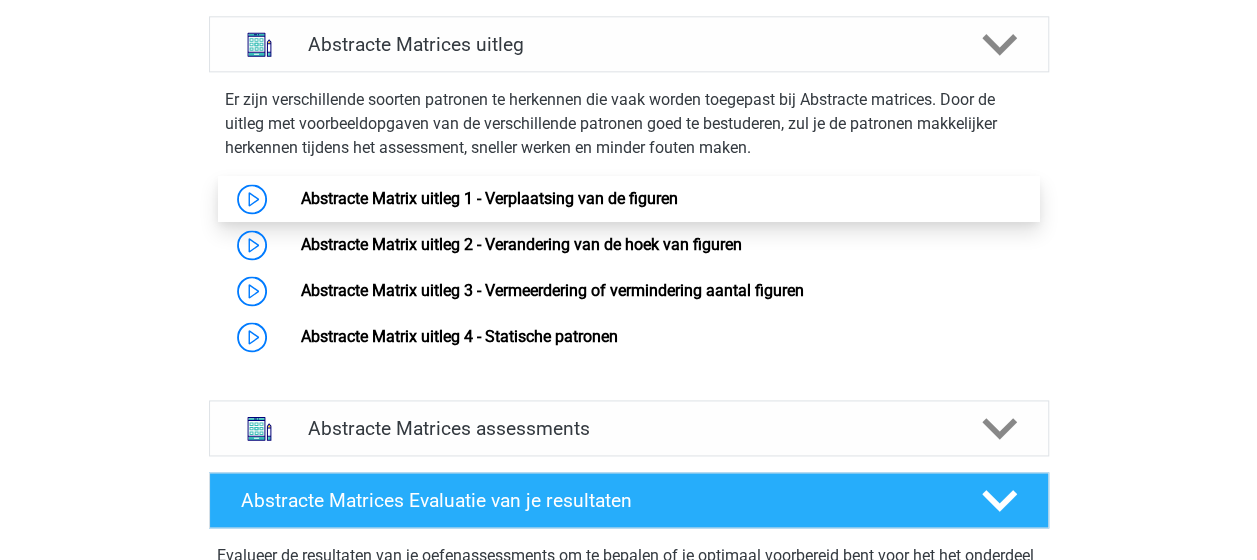 click on "Abstracte Matrix uitleg 1 - Verplaatsing van de figuren" at bounding box center [489, 198] 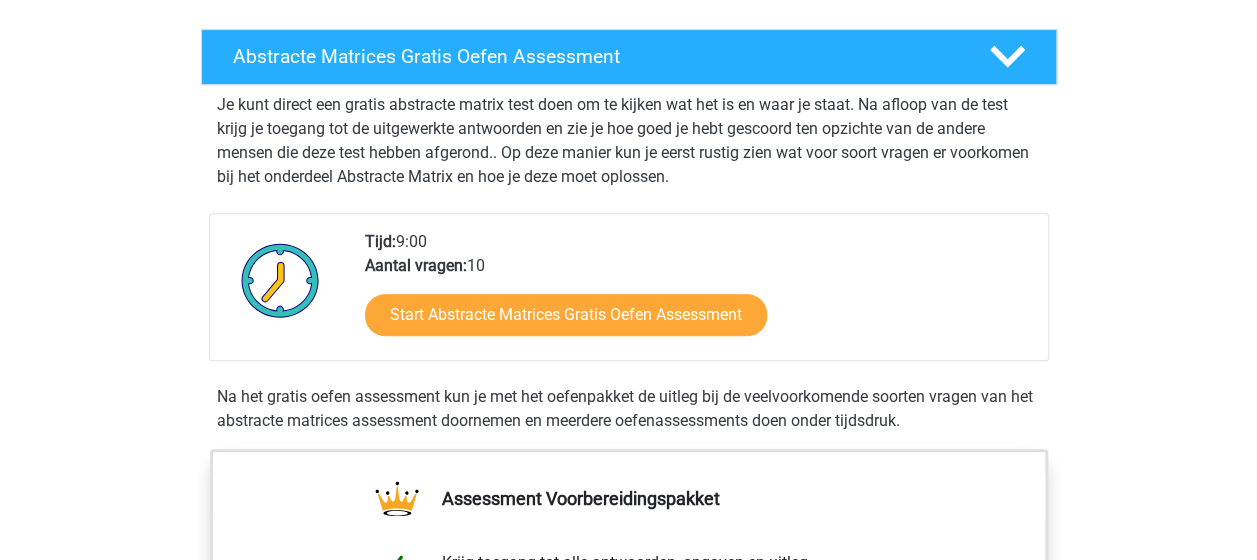 scroll, scrollTop: 327, scrollLeft: 0, axis: vertical 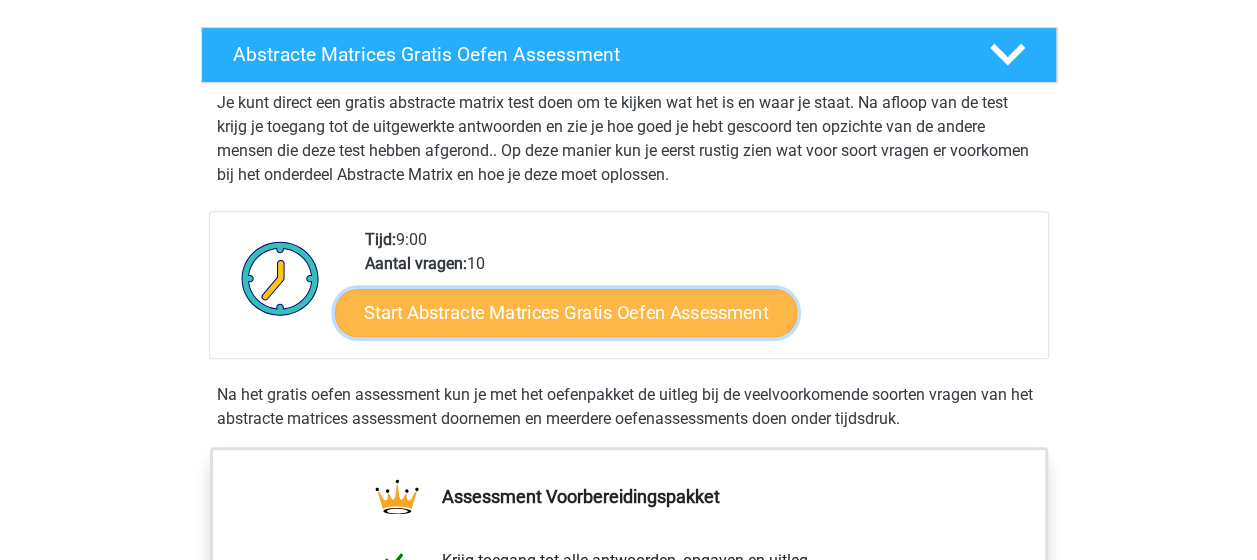 click on "Start Abstracte Matrices
Gratis Oefen Assessment" at bounding box center [566, 312] 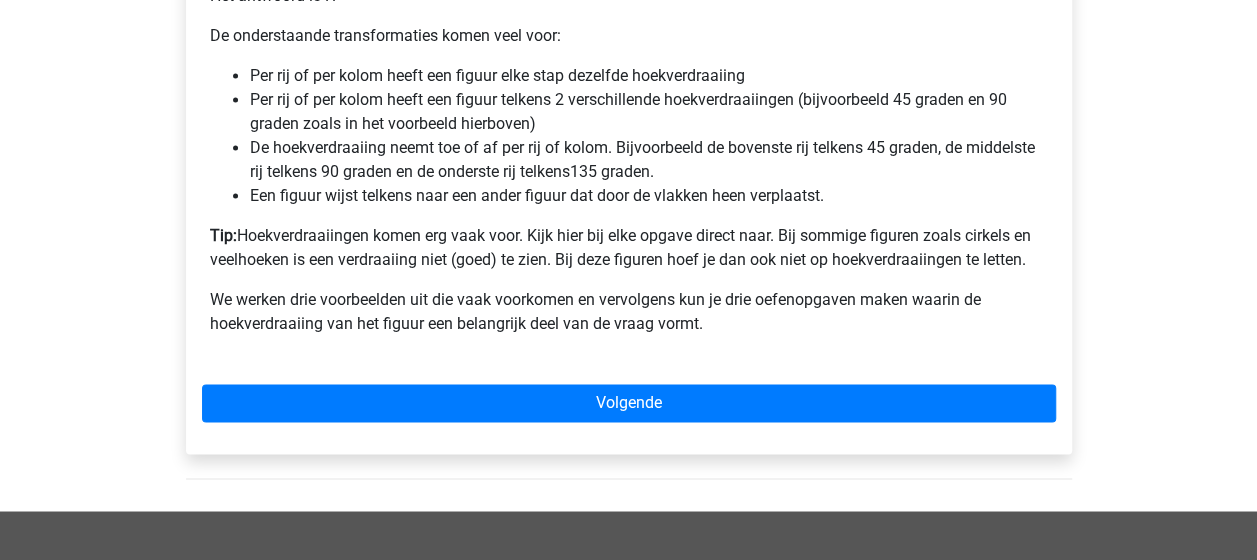 scroll, scrollTop: 1435, scrollLeft: 0, axis: vertical 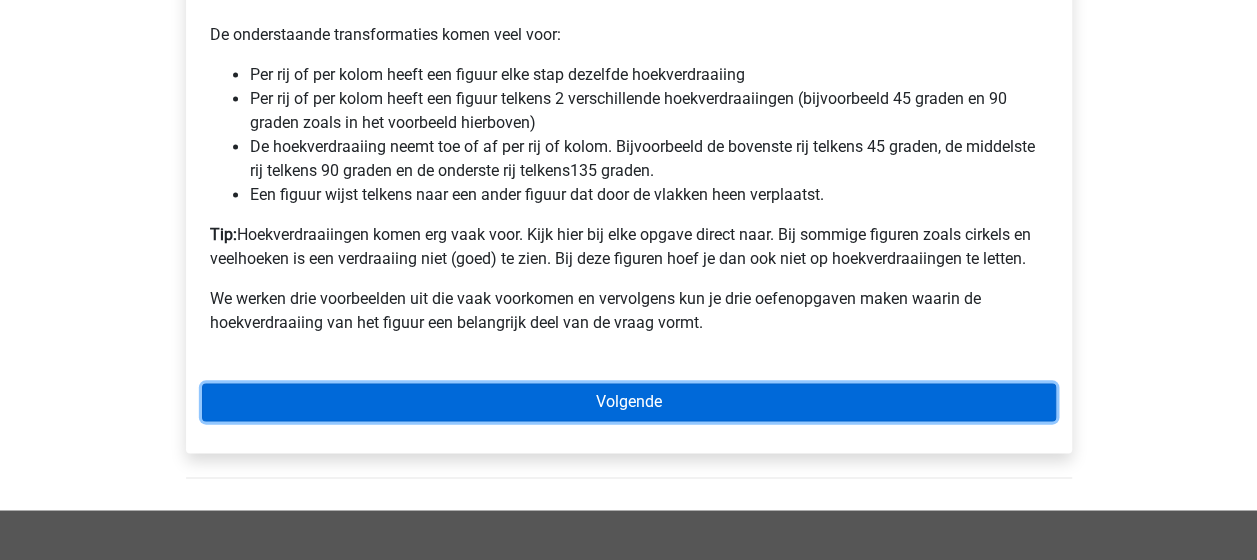 click on "Volgende" at bounding box center (629, 402) 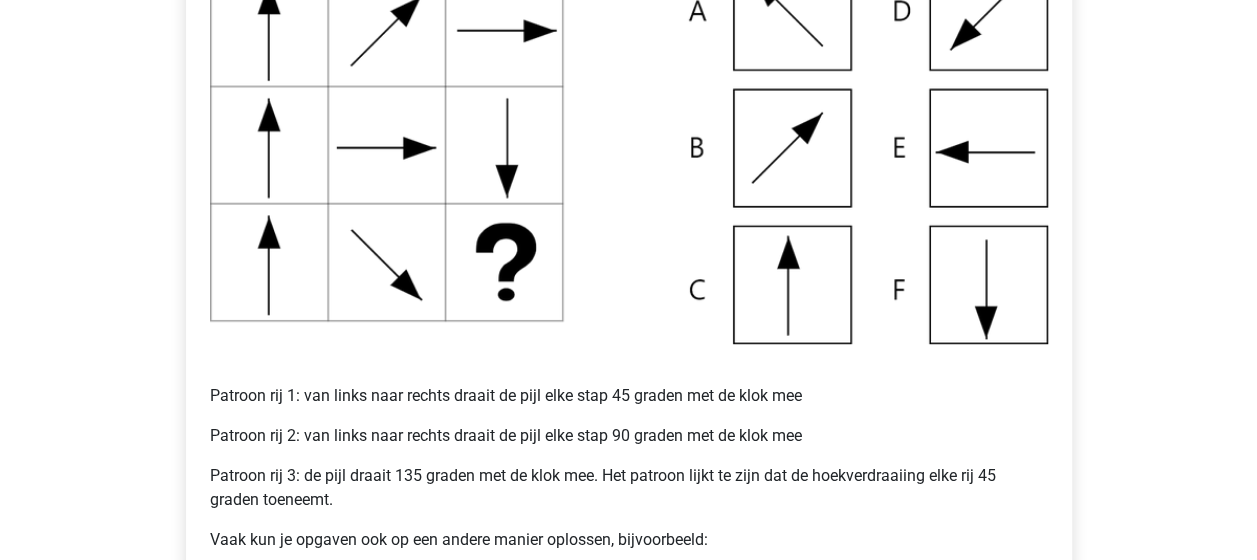 scroll, scrollTop: 522, scrollLeft: 0, axis: vertical 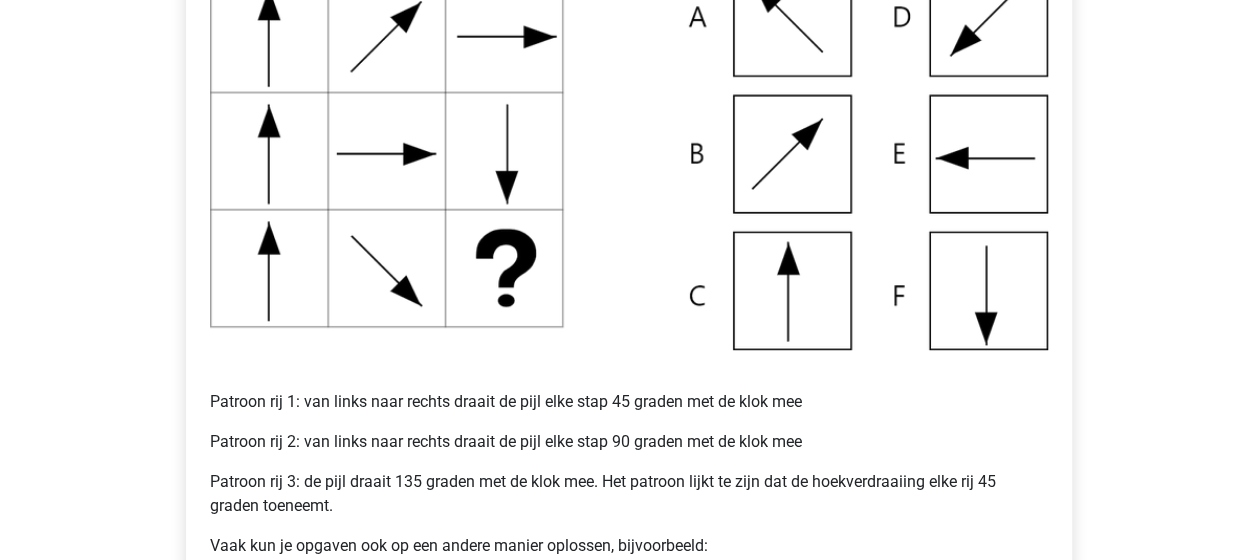 click at bounding box center (629, 154) 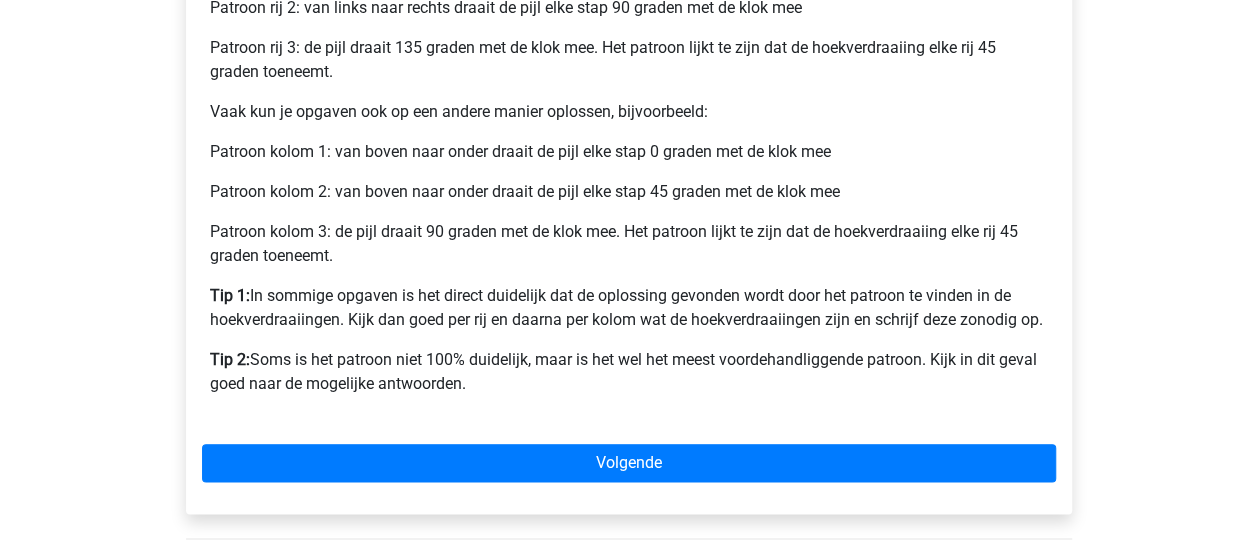 scroll, scrollTop: 959, scrollLeft: 0, axis: vertical 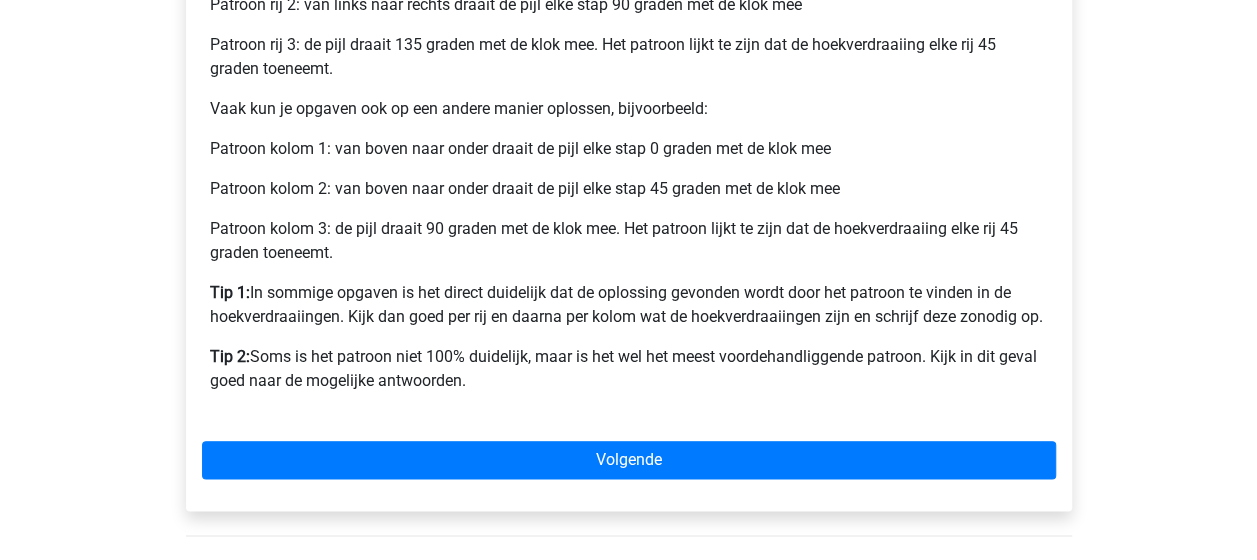 click on "Voorbeeld 1 Patroon rij 1: van links naar rechts draait de pijl elke stap 45 graden met de klok mee Patroon rij 2: van links naar rechts draait de pijl elke stap 90 graden met de klok mee Patroon rij 3: de pijl draait 135 graden met de klok mee. Het patroon lijkt te zijn dat de hoekverdraaiing elke rij 45 graden toeneemt. Vaak kun je opgaven ook op een andere manier oplossen, bijvoorbeeld: Patroon kolom 1: van boven naar onder draait de pijl elke stap 0 graden met de klok mee Patroon kolom 2: van boven naar onder draait de pijl elke stap 45 graden met de klok mee Patroon kolom 3: de pijl draait 90 graden met de klok mee. Het patroon lijkt te zijn dat de hoekverdraaiing elke rij 45 graden toeneemt. Tip 1: Tip 2:  Soms is het patroon niet 100% duidelijk, maar is het wel het meest voordehandliggende patroon. Kijk in dit geval goed naar de mogelijke antwoorden.
Volgende" at bounding box center [629, -28] 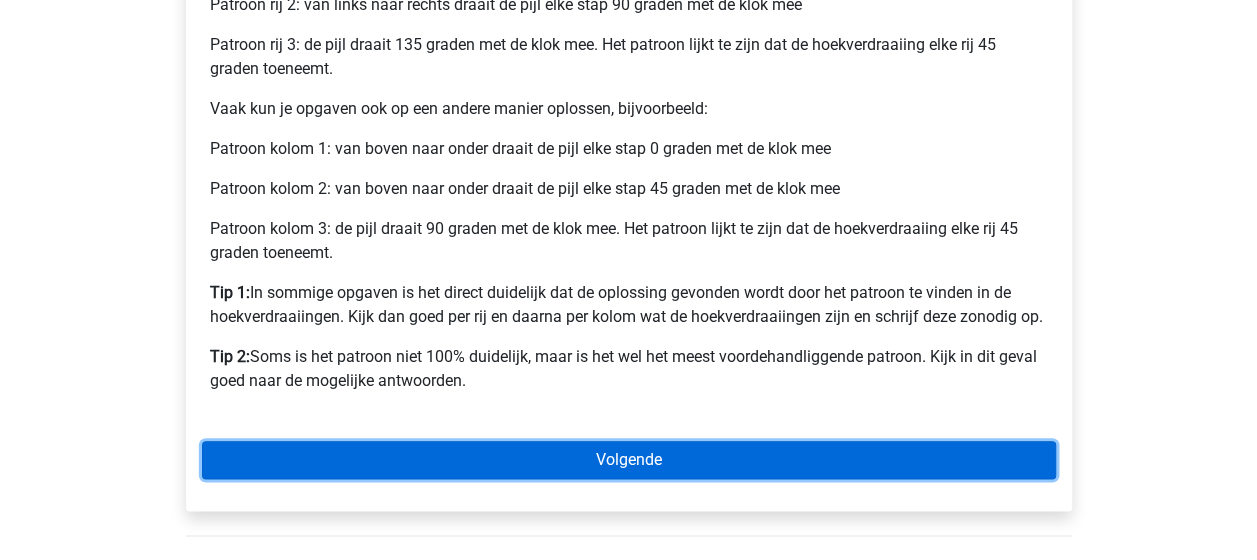 click on "Volgende" at bounding box center (629, 460) 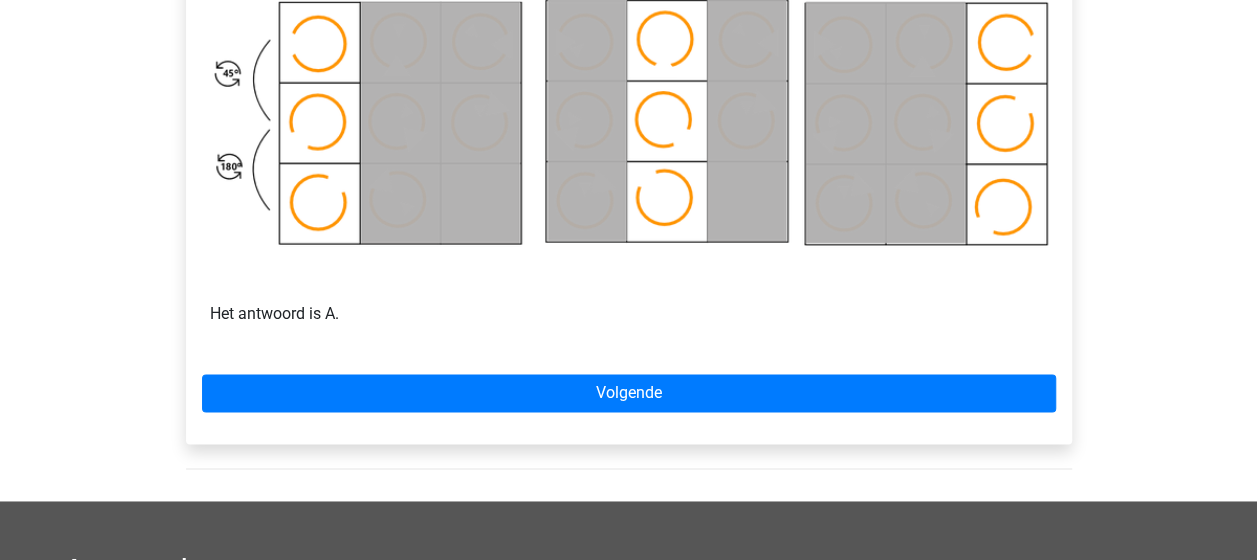 scroll, scrollTop: 1275, scrollLeft: 0, axis: vertical 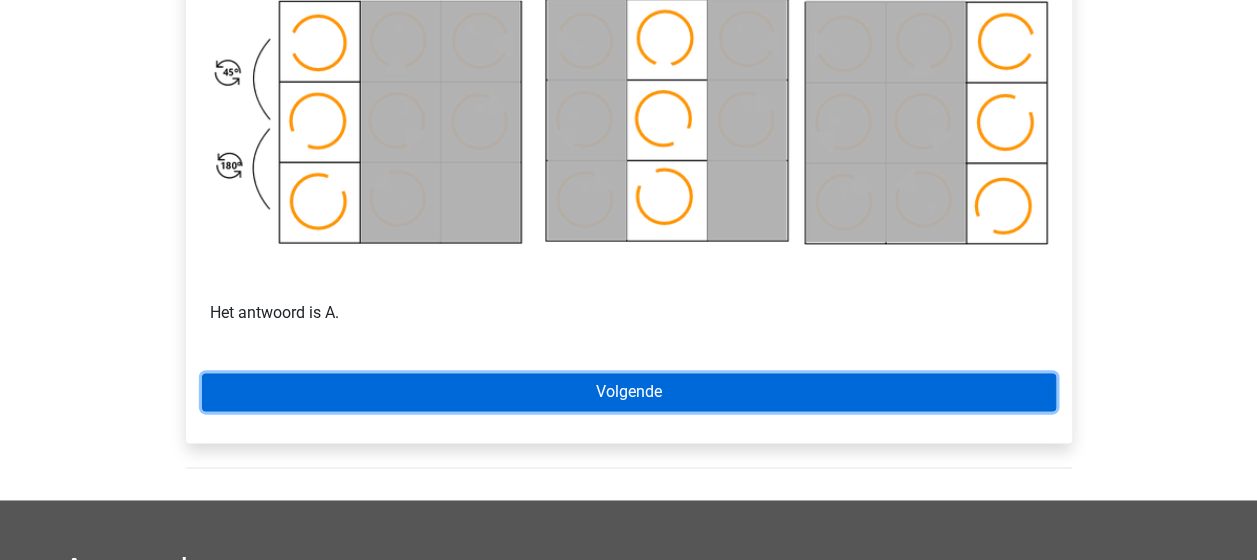 click on "Volgende" at bounding box center (629, 392) 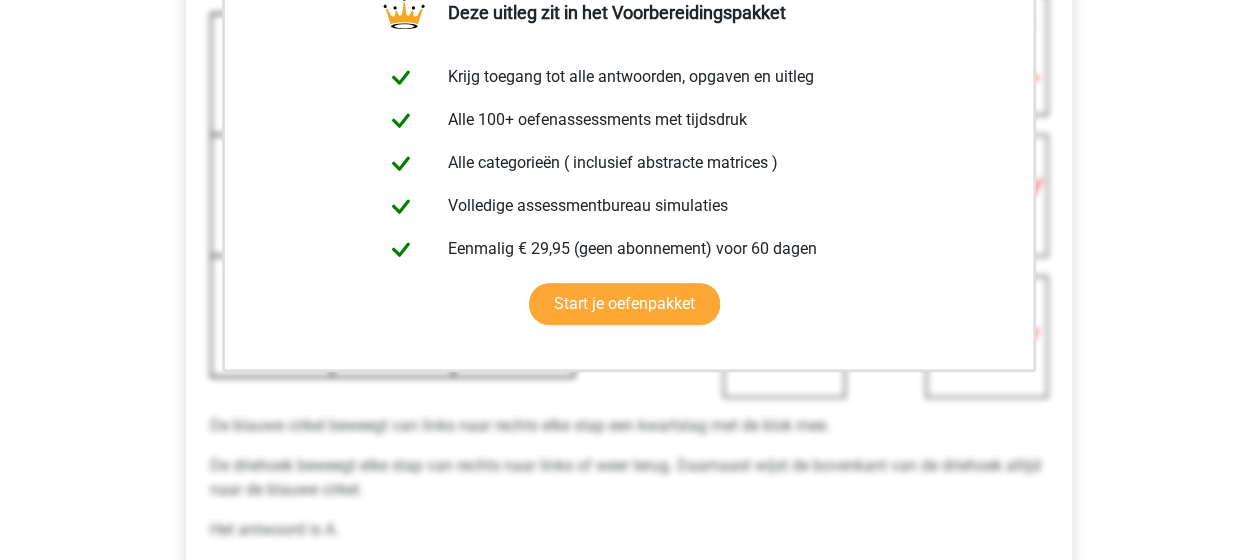 scroll, scrollTop: 500, scrollLeft: 0, axis: vertical 